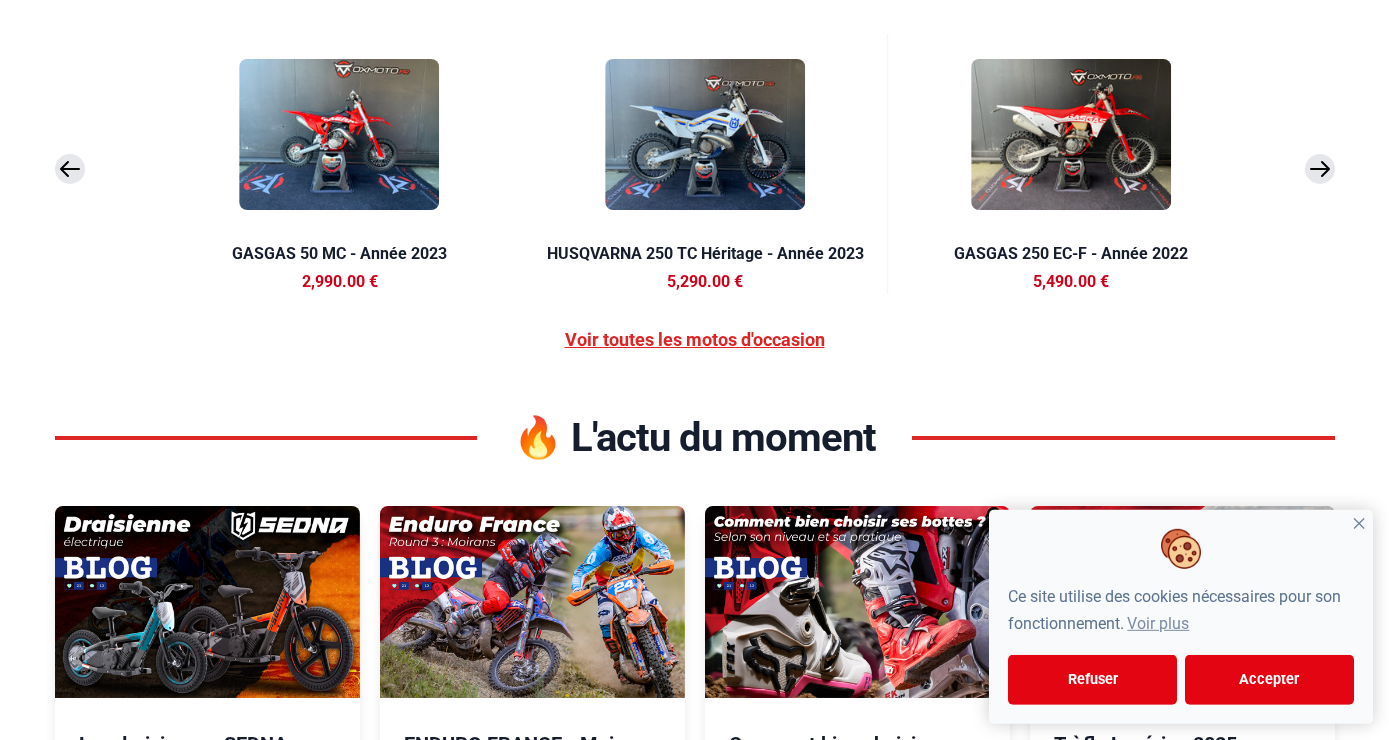 scroll, scrollTop: 2673, scrollLeft: 0, axis: vertical 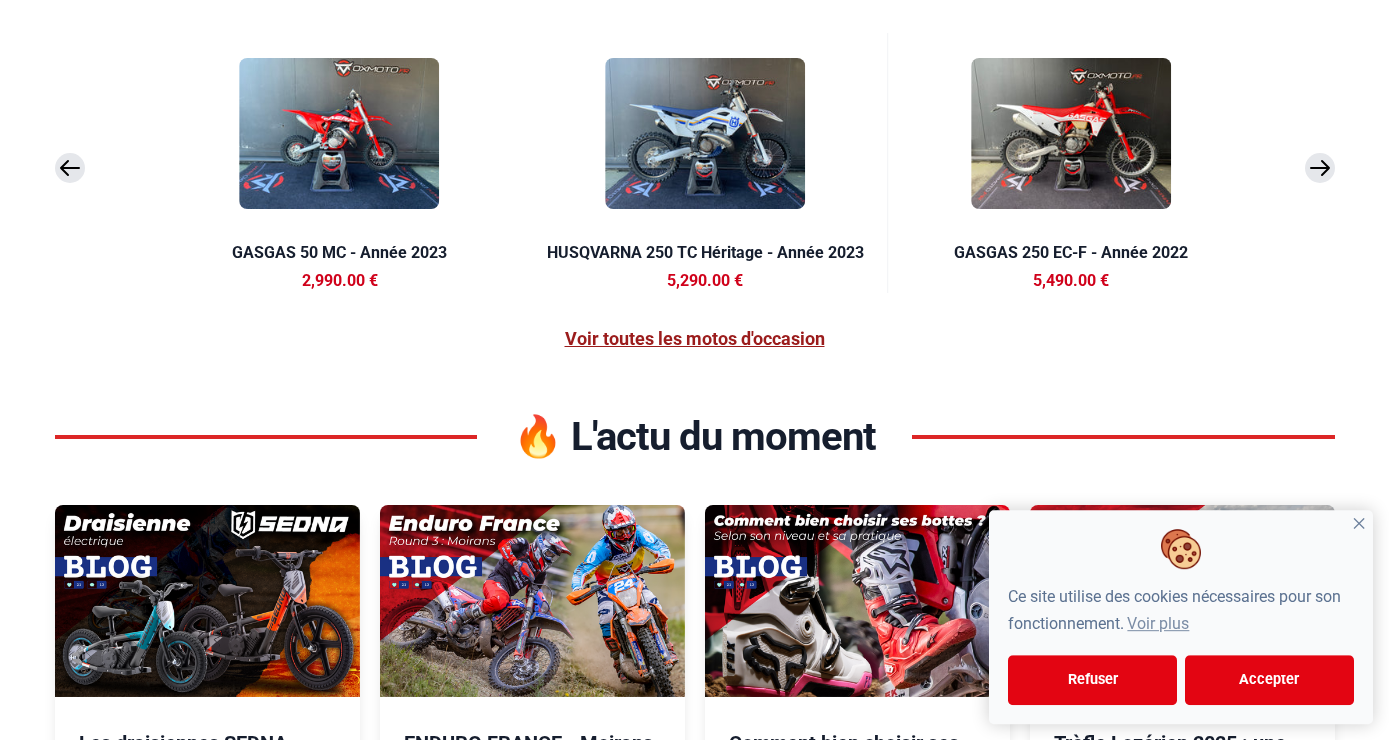 click on "Voir toutes les motos d'occasion" at bounding box center [695, 338] 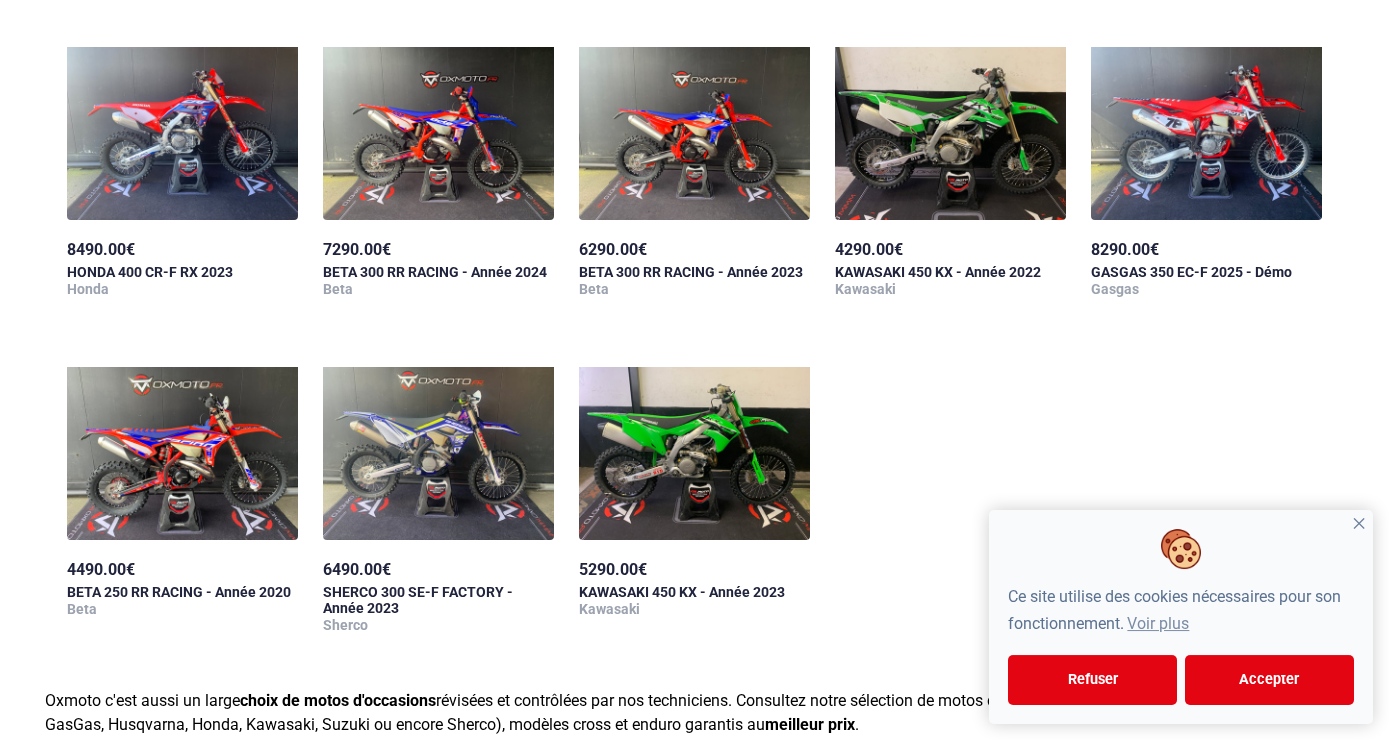 scroll, scrollTop: 1380, scrollLeft: 0, axis: vertical 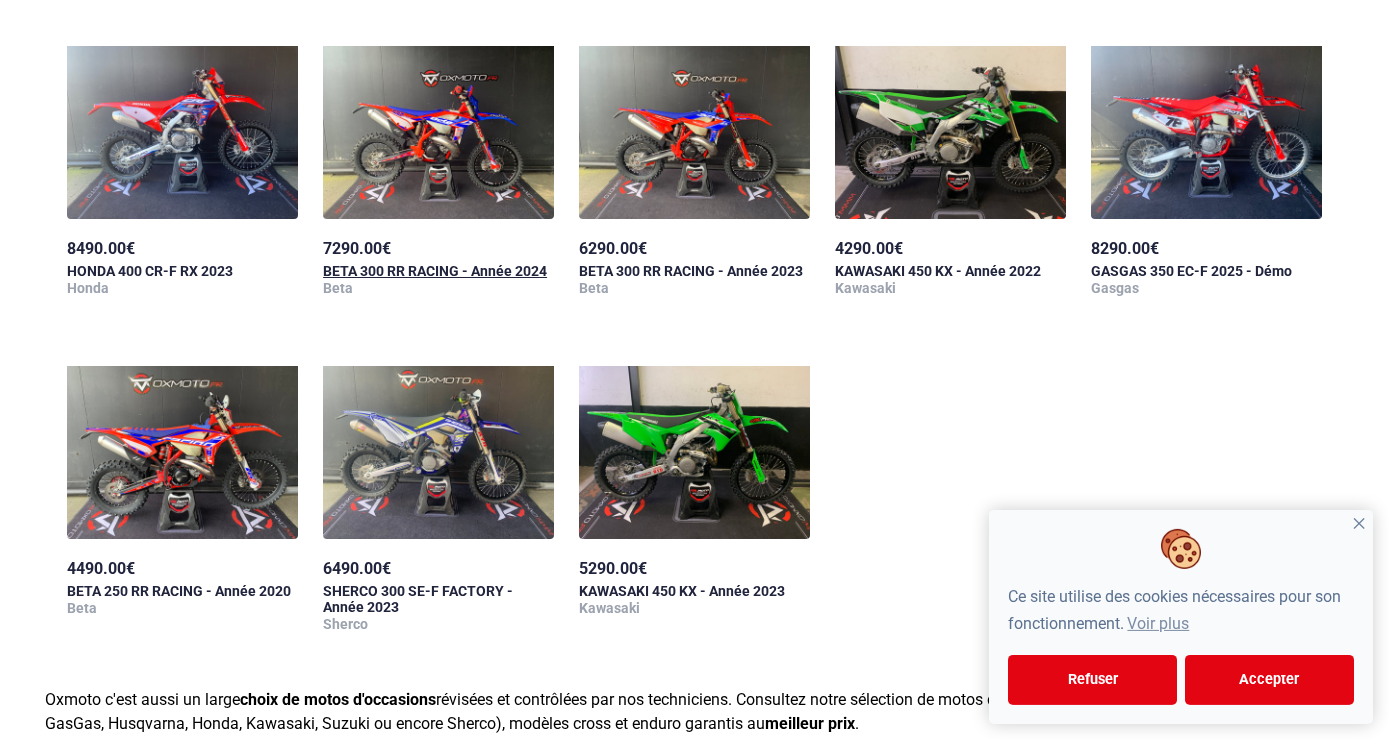 click at bounding box center [438, 119] 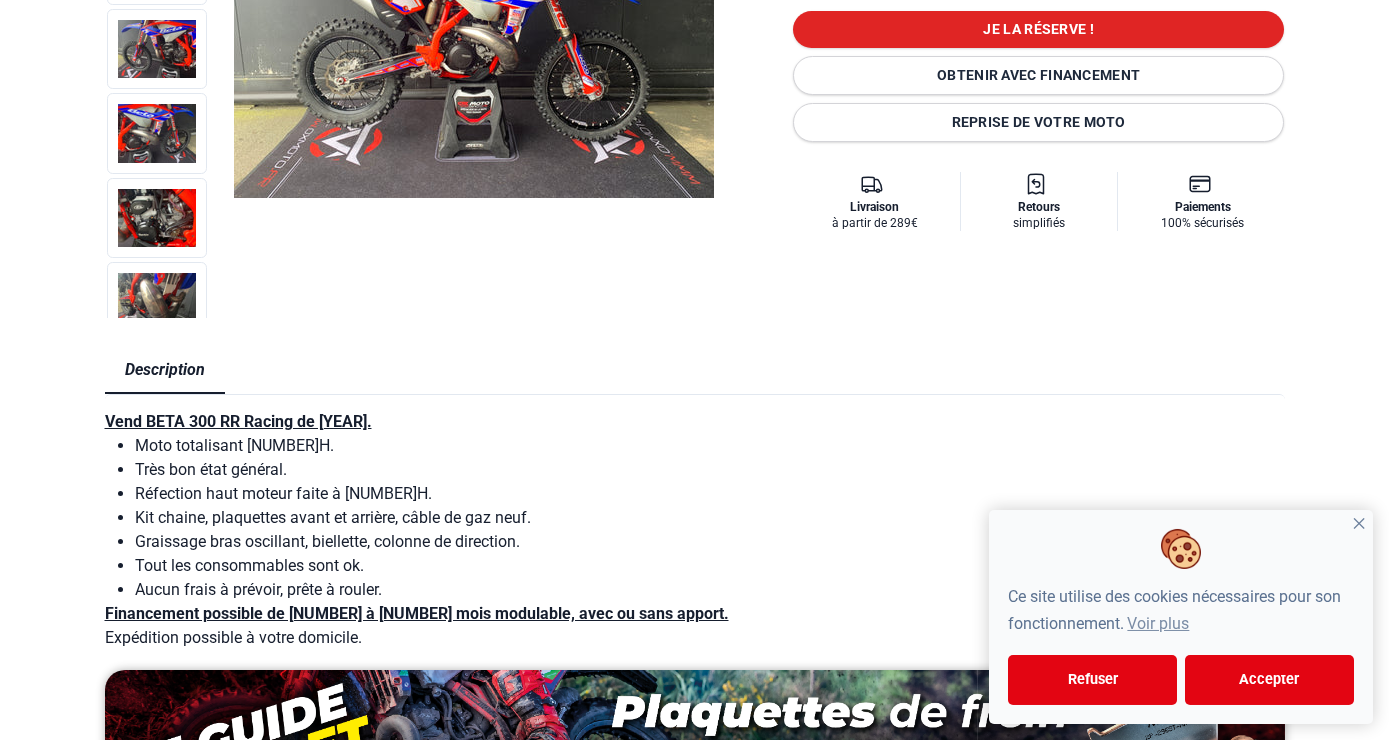 scroll, scrollTop: 401, scrollLeft: 0, axis: vertical 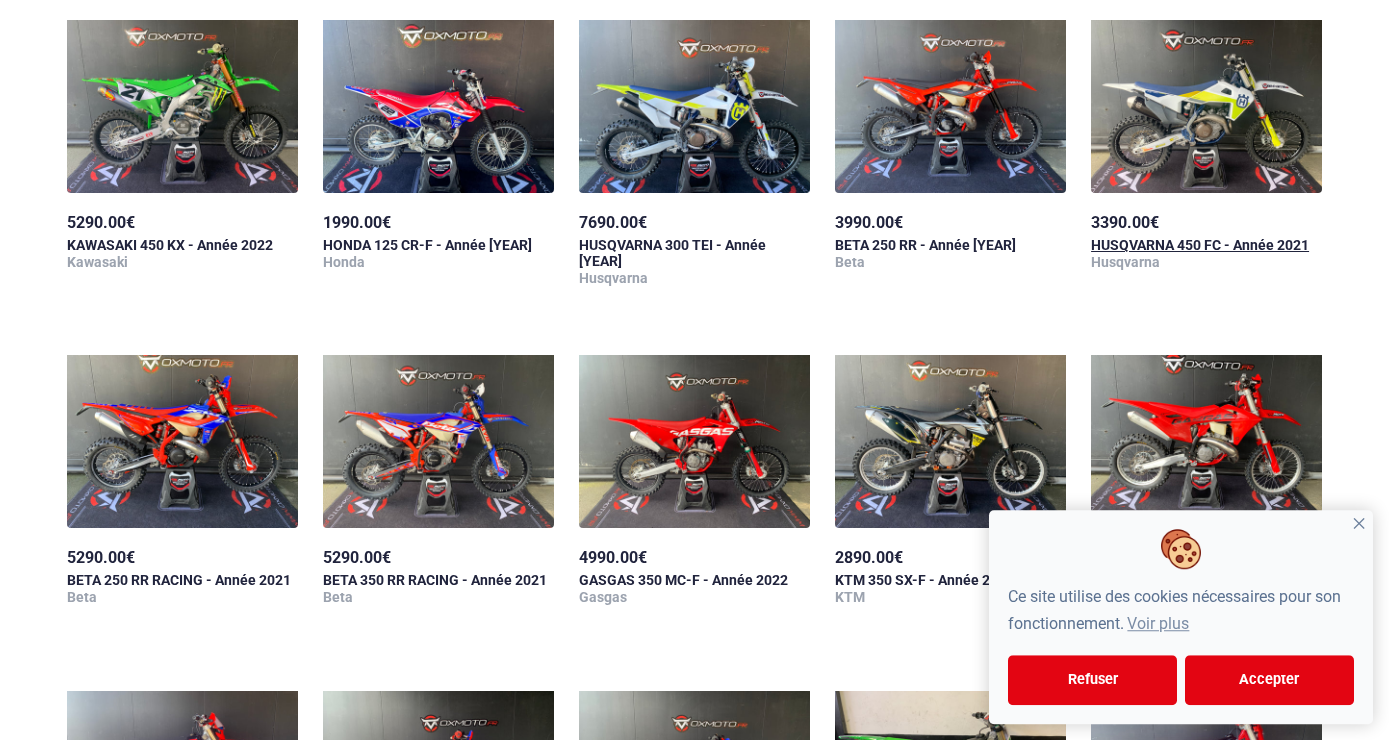 click at bounding box center [1206, 93] 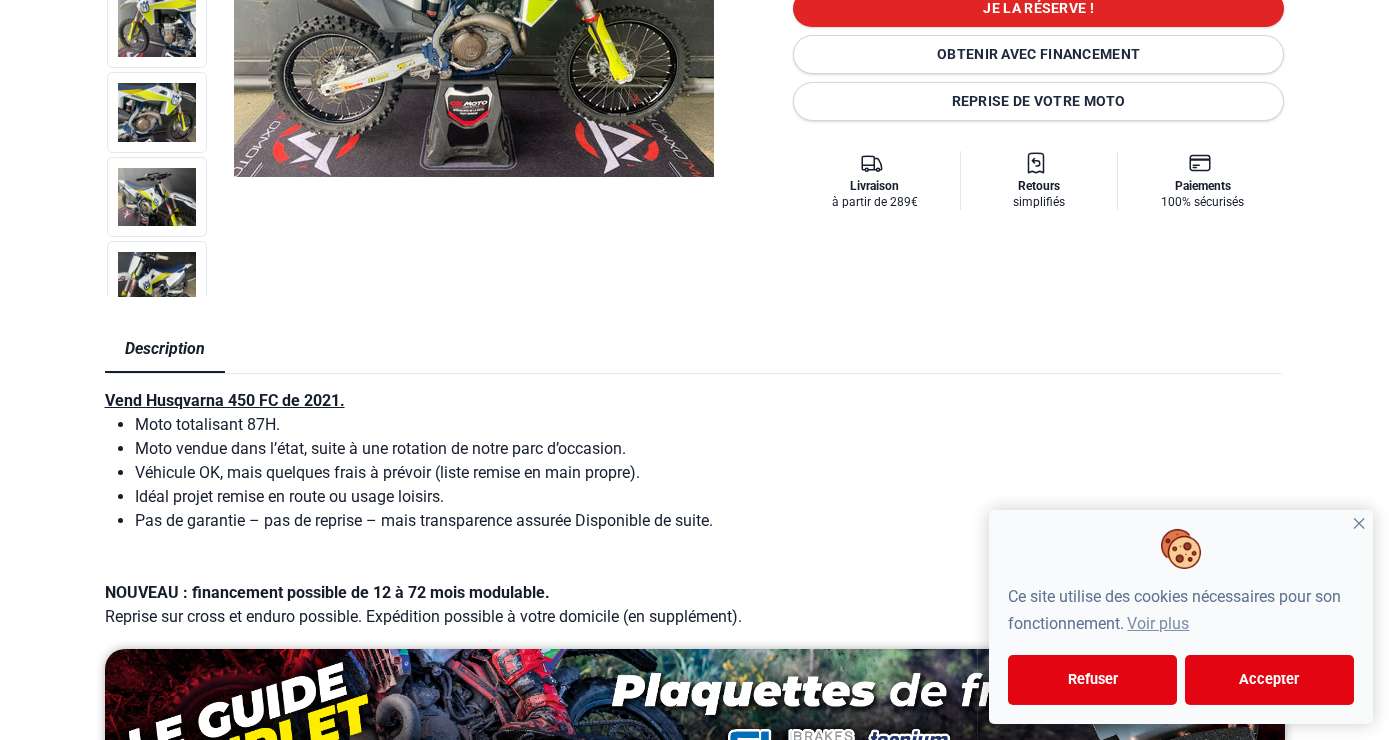 scroll, scrollTop: 426, scrollLeft: 0, axis: vertical 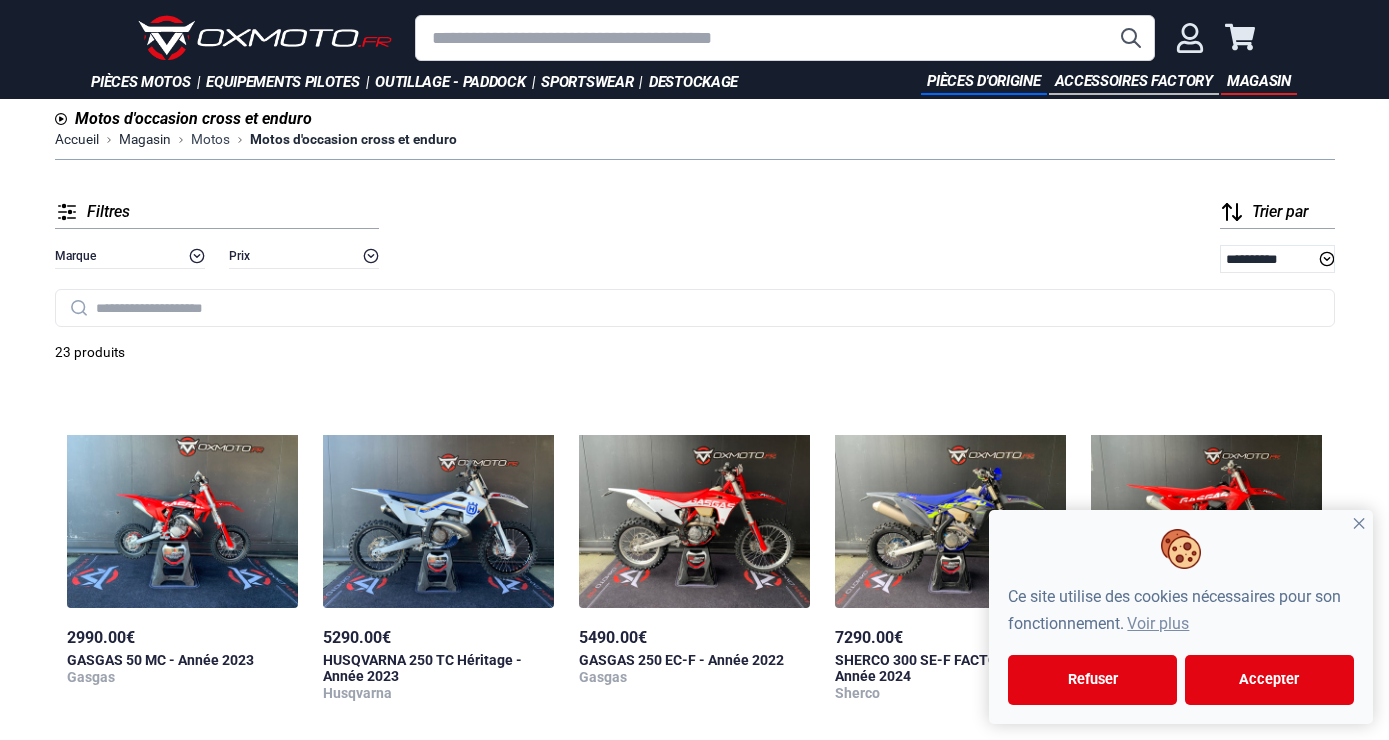 click on "Motos" at bounding box center (210, 139) 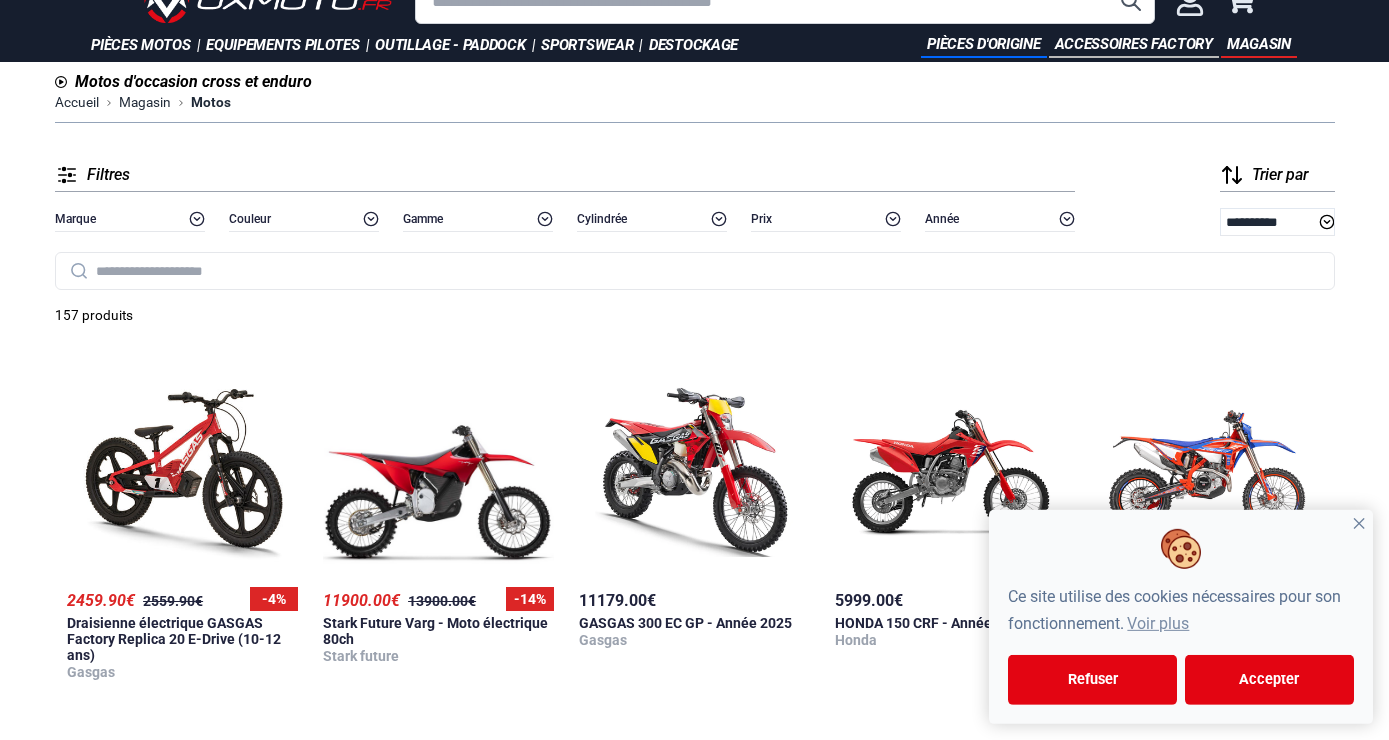 scroll, scrollTop: 39, scrollLeft: 0, axis: vertical 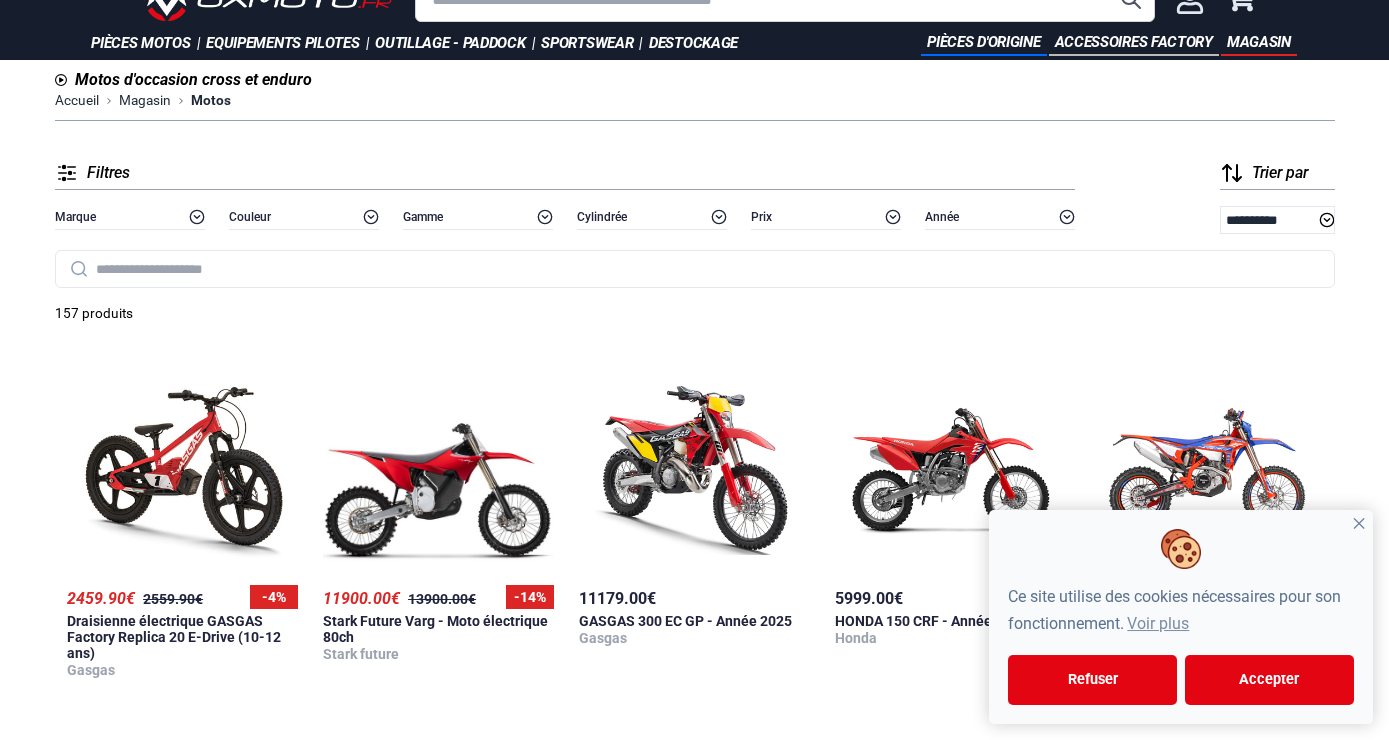 click on "Trier par" at bounding box center [1280, 173] 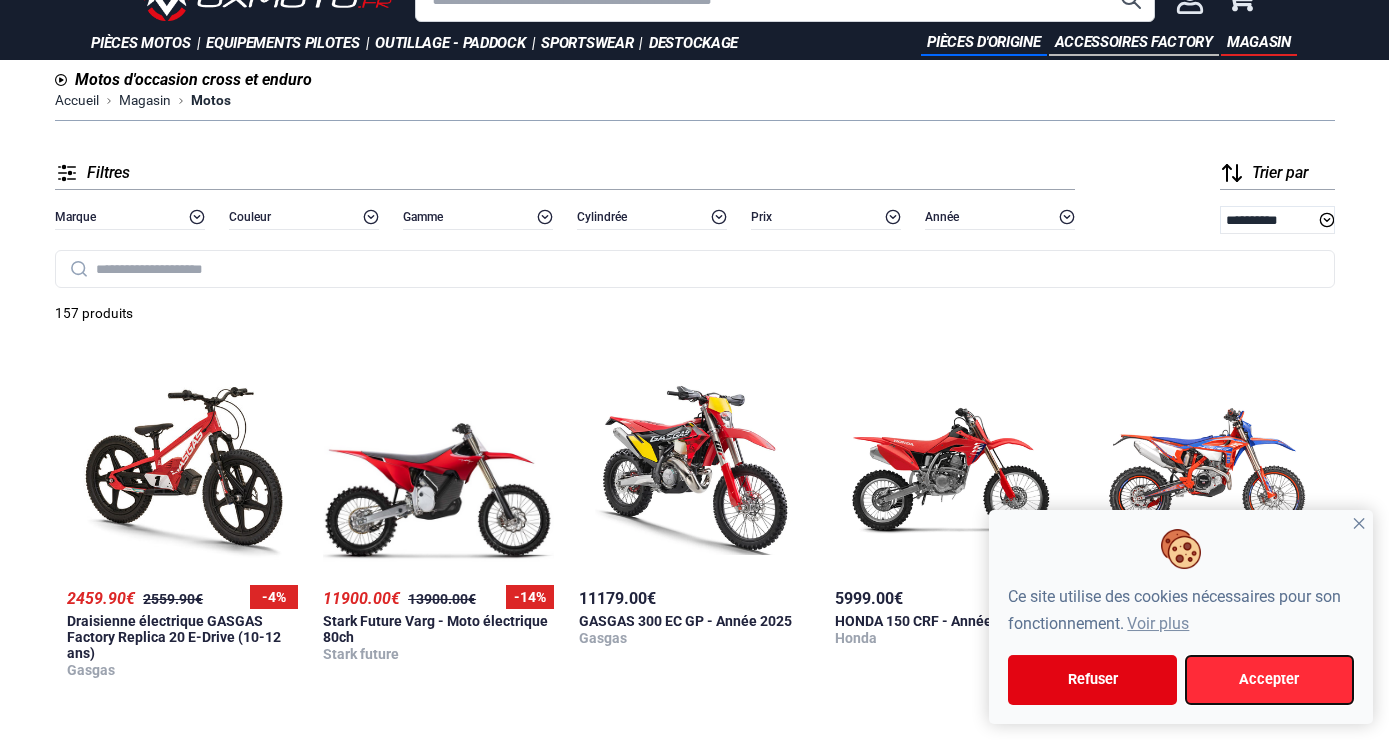click on "Accepter" at bounding box center (1269, 680) 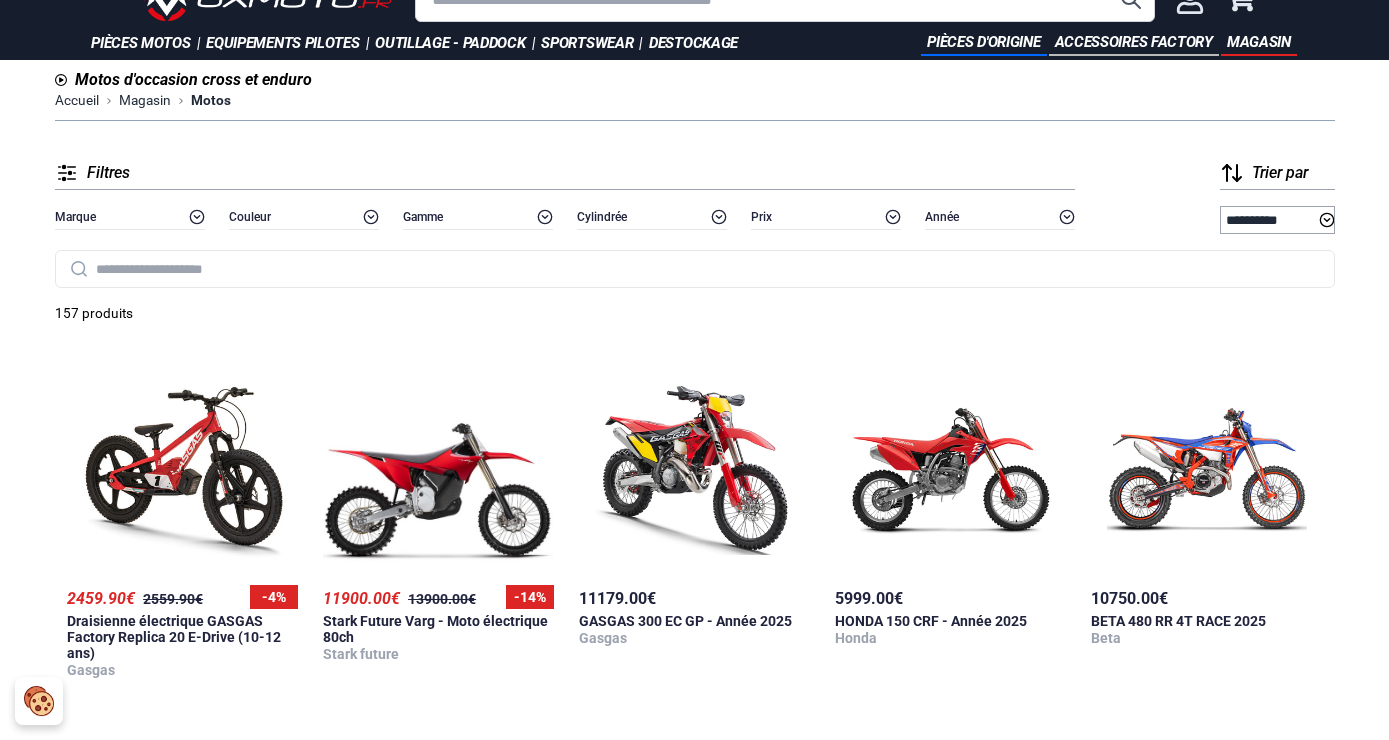 click on "**********" at bounding box center [1277, 220] 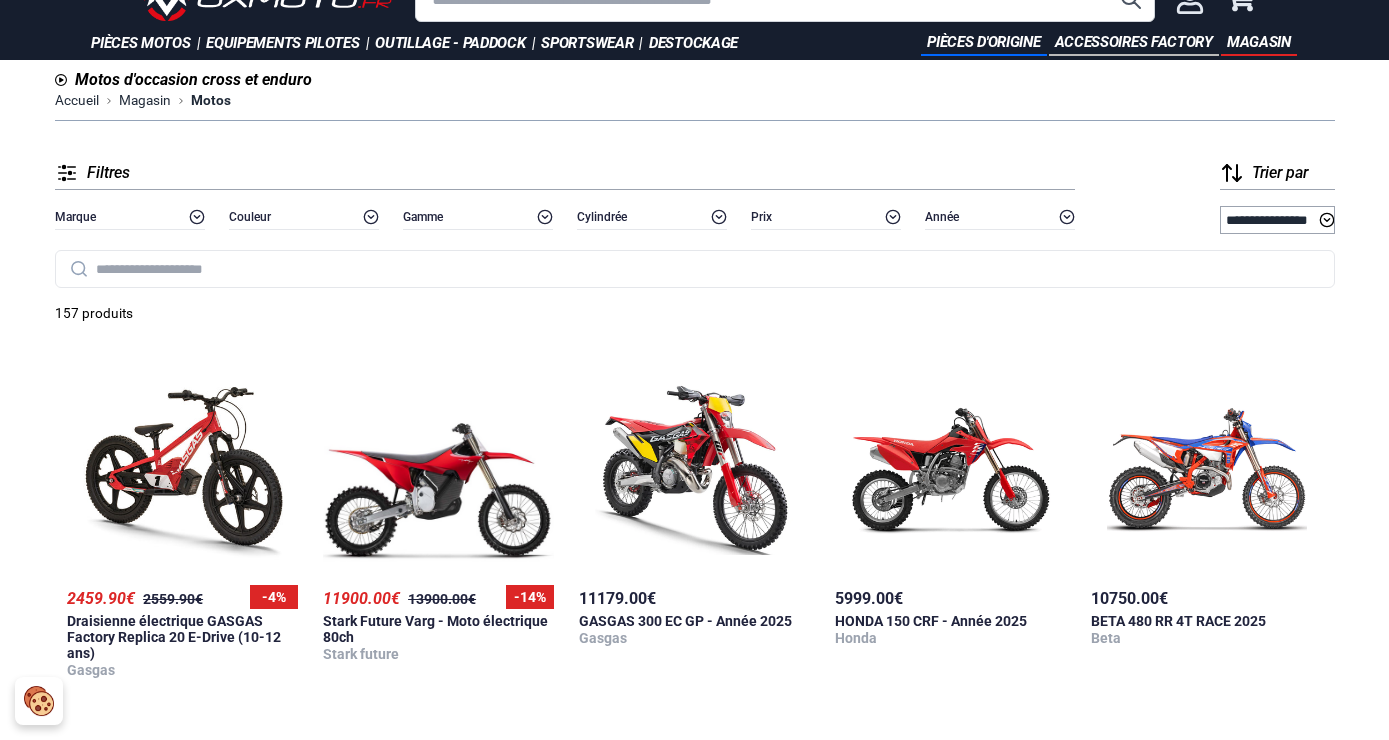 click on "**********" at bounding box center [0, 0] 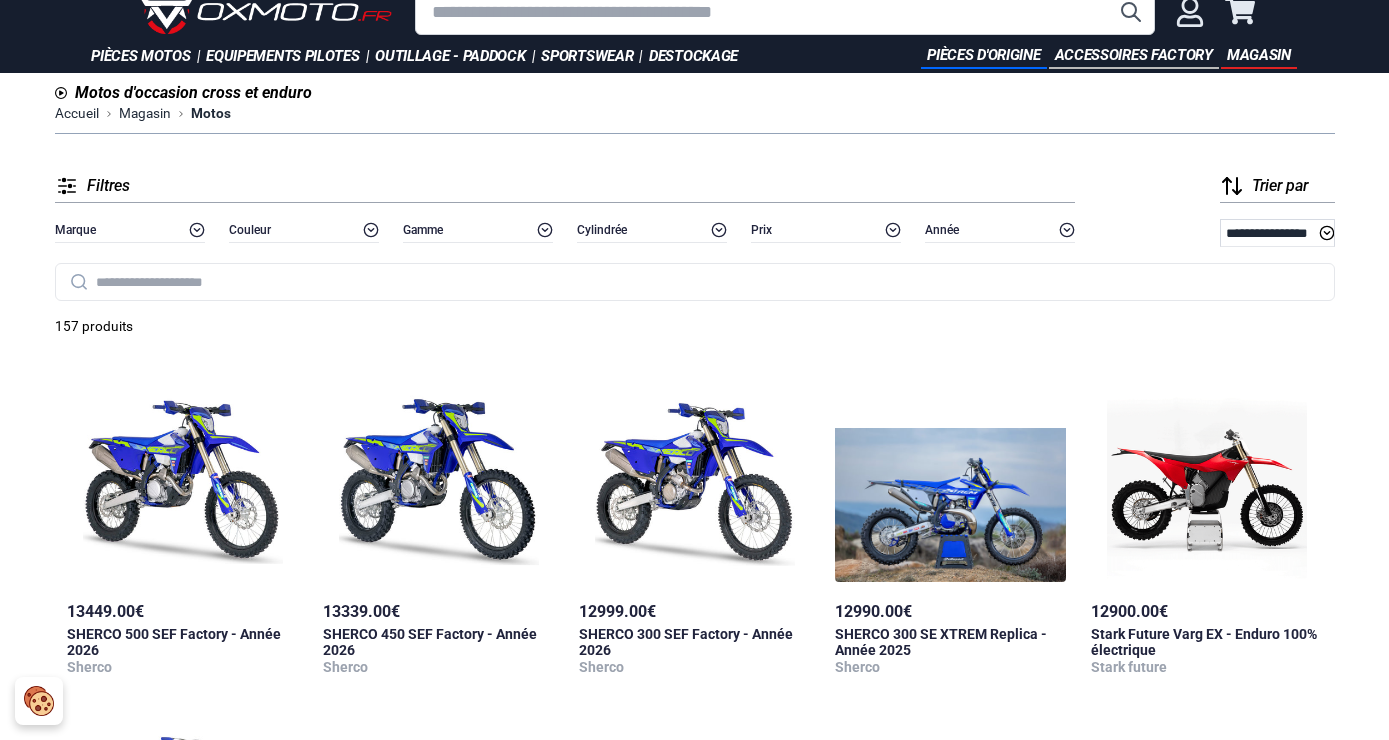 scroll, scrollTop: 0, scrollLeft: 0, axis: both 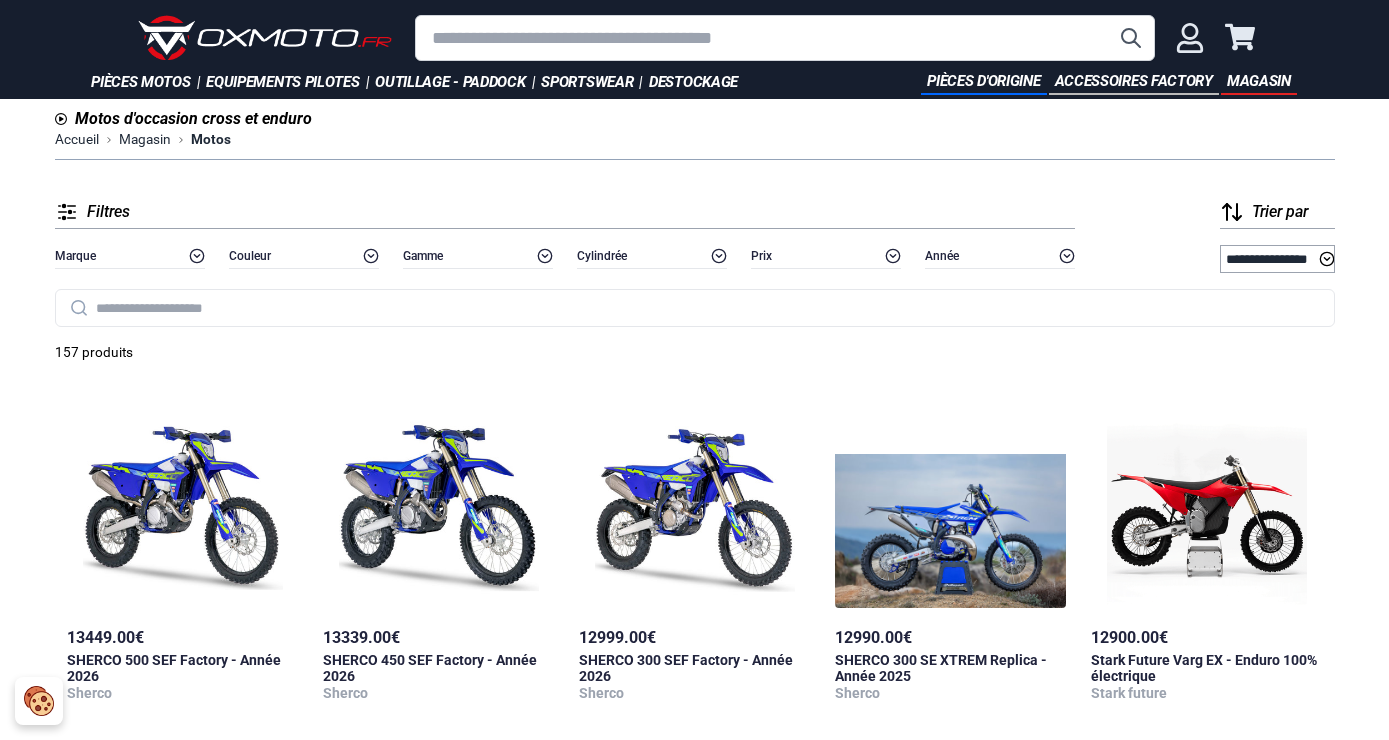 click on "**********" at bounding box center (1277, 259) 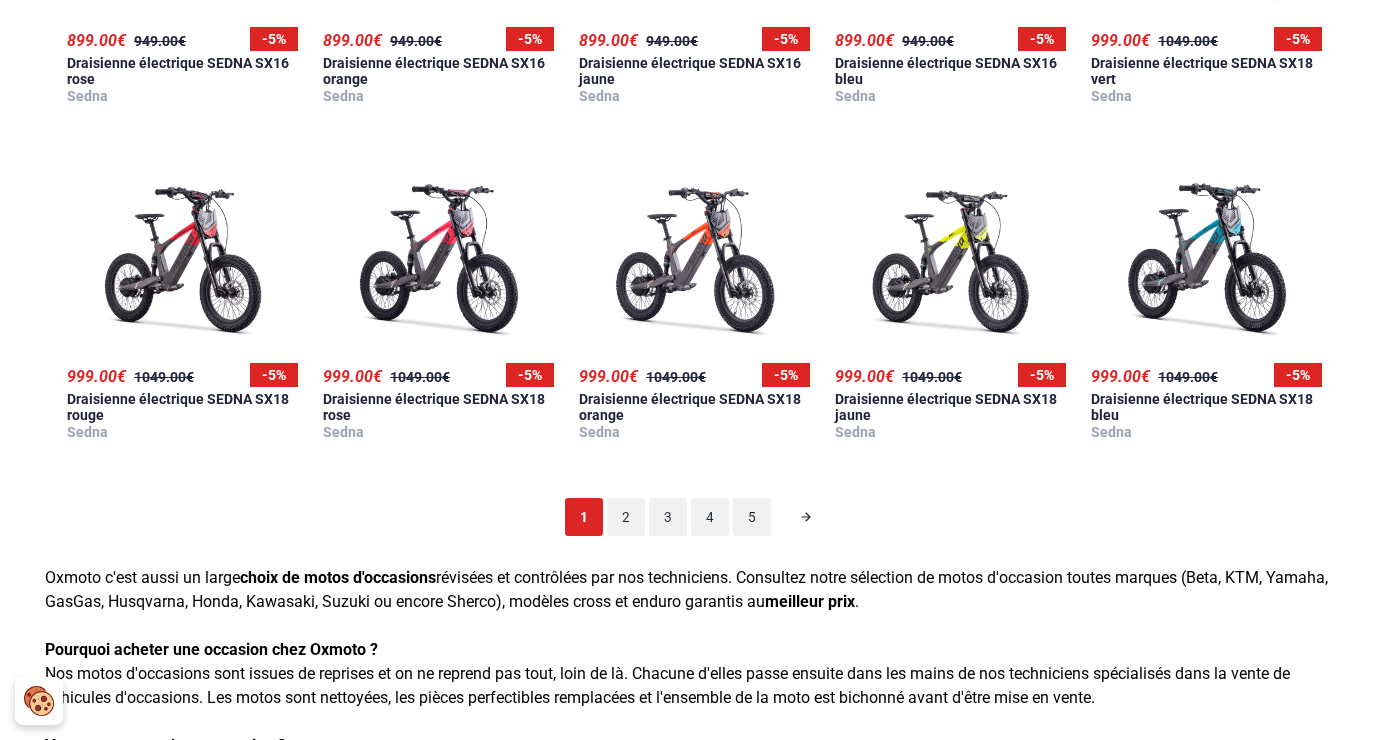 scroll, scrollTop: 1604, scrollLeft: 0, axis: vertical 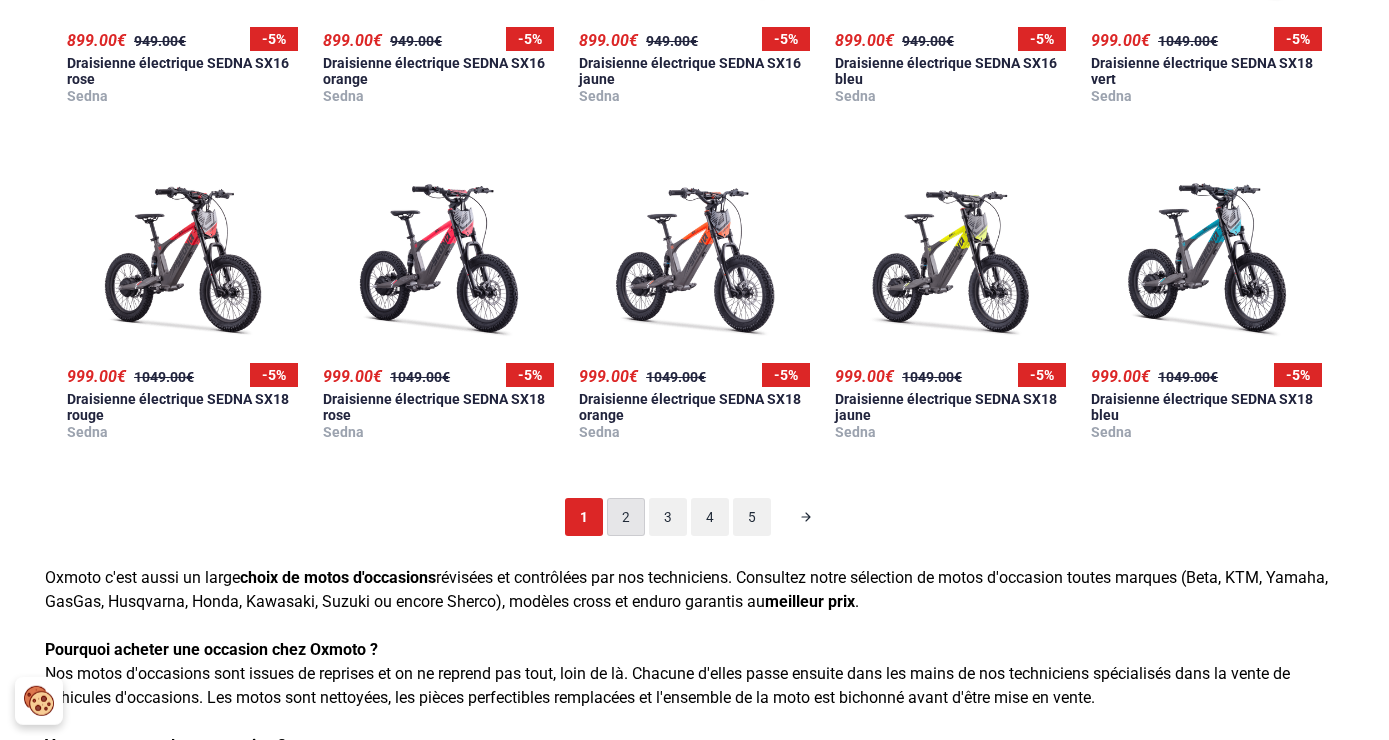 click on "2" at bounding box center [626, 517] 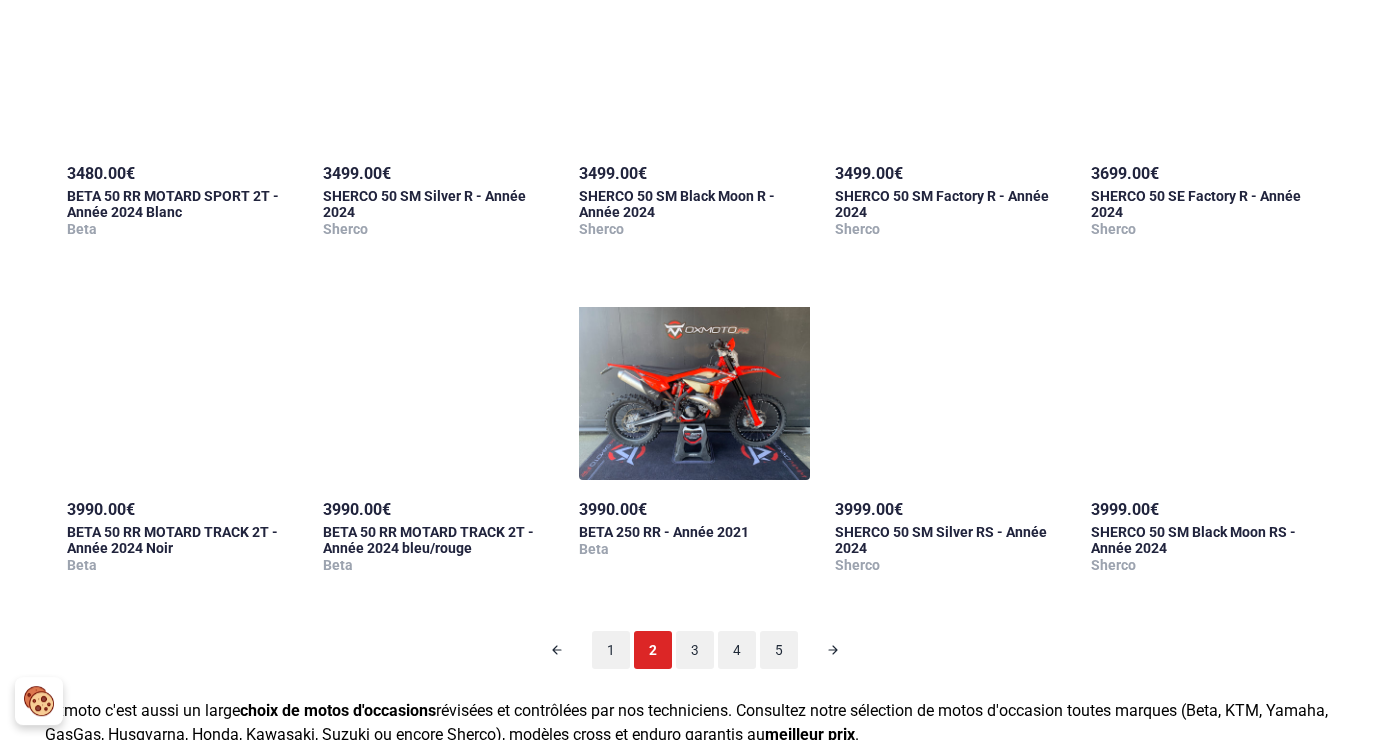 scroll, scrollTop: 1487, scrollLeft: 0, axis: vertical 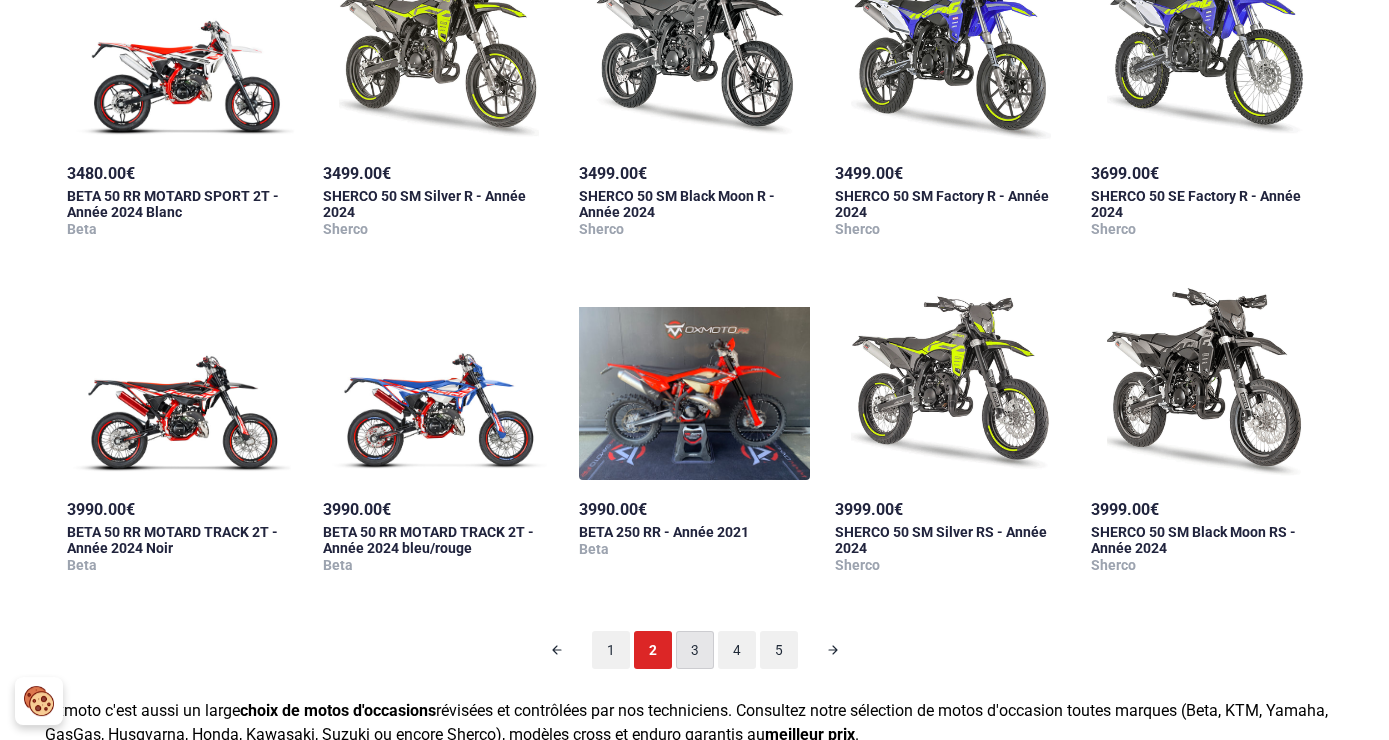 click on "3" at bounding box center (695, 650) 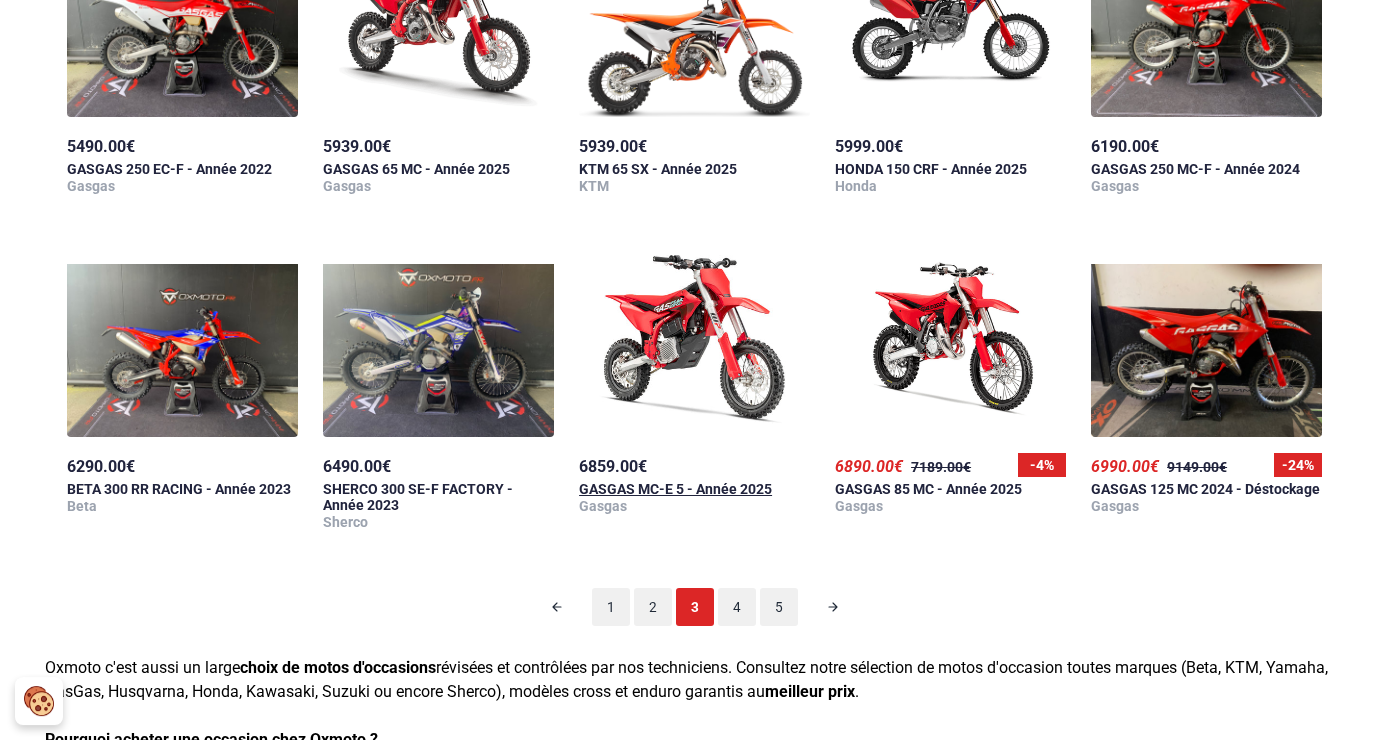 scroll, scrollTop: 1483, scrollLeft: 0, axis: vertical 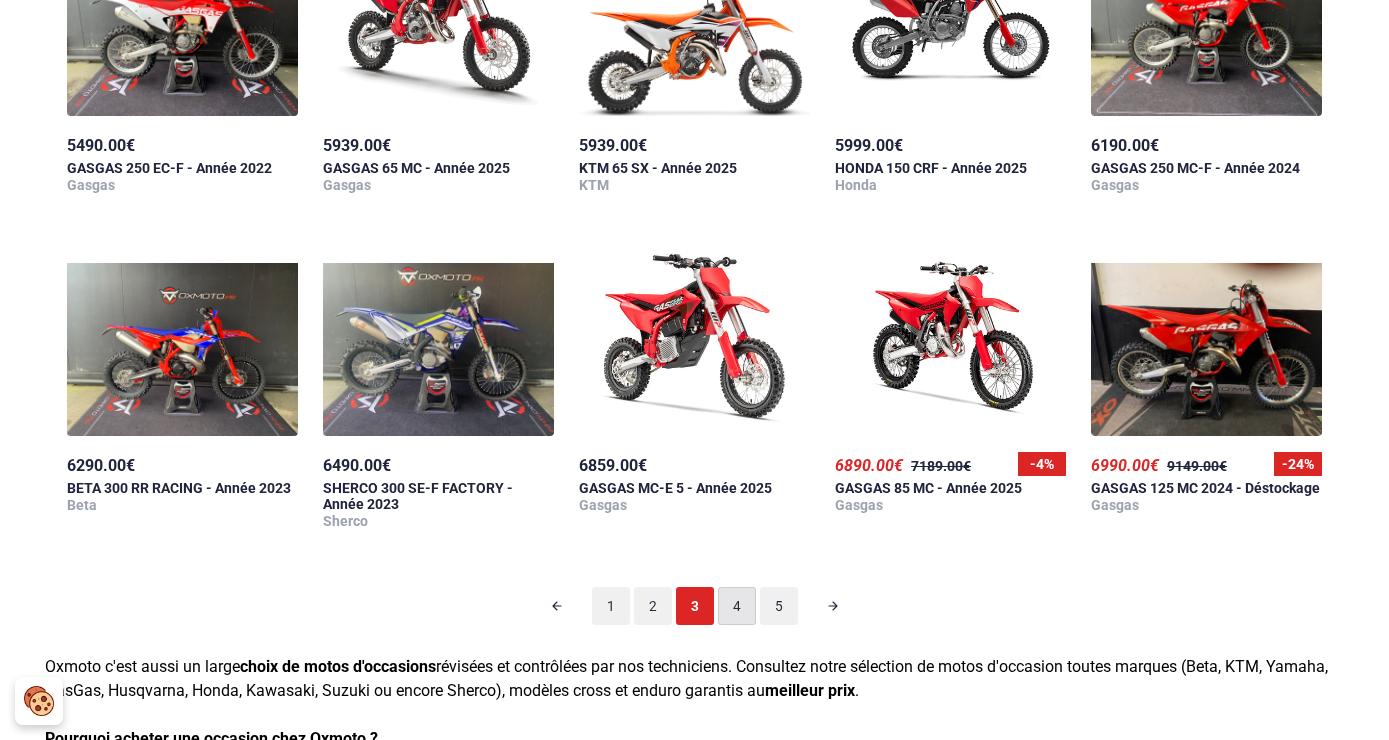 click on "4" at bounding box center [737, 606] 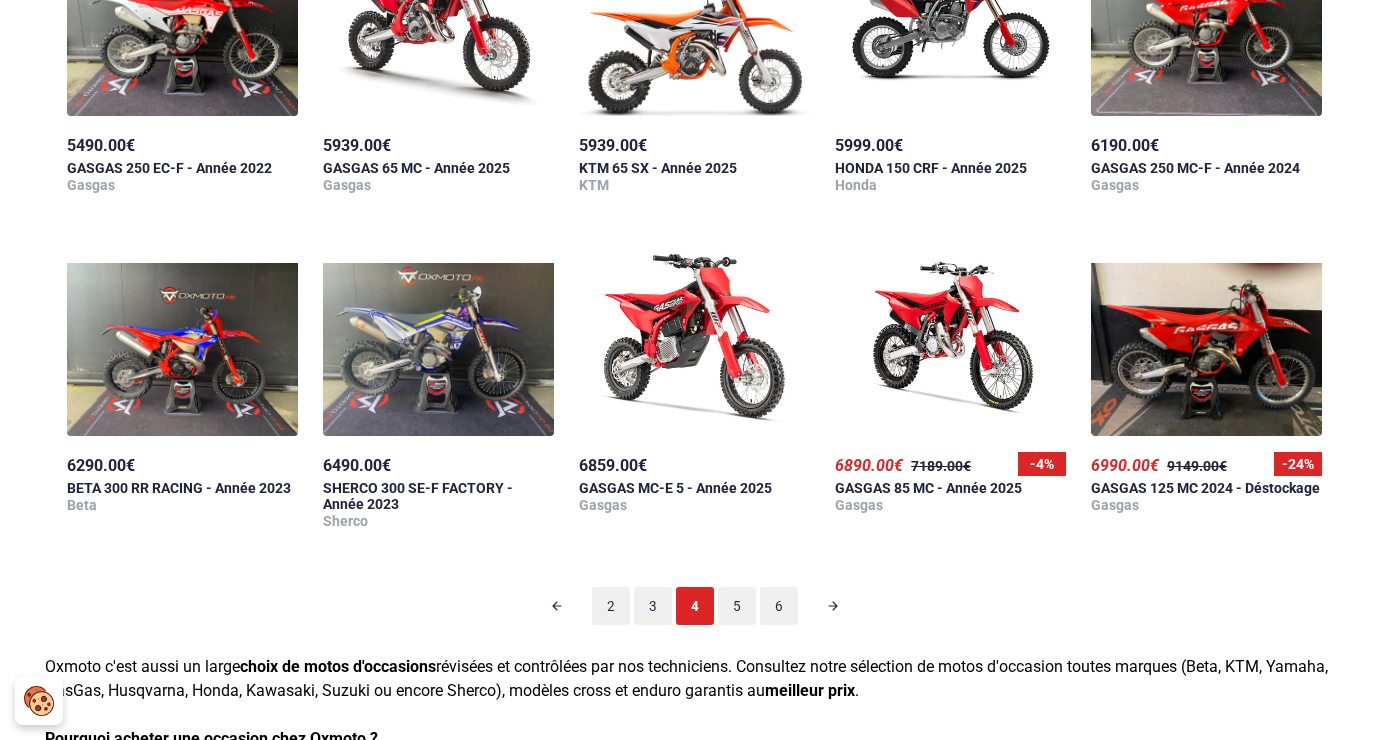 scroll, scrollTop: 98, scrollLeft: 0, axis: vertical 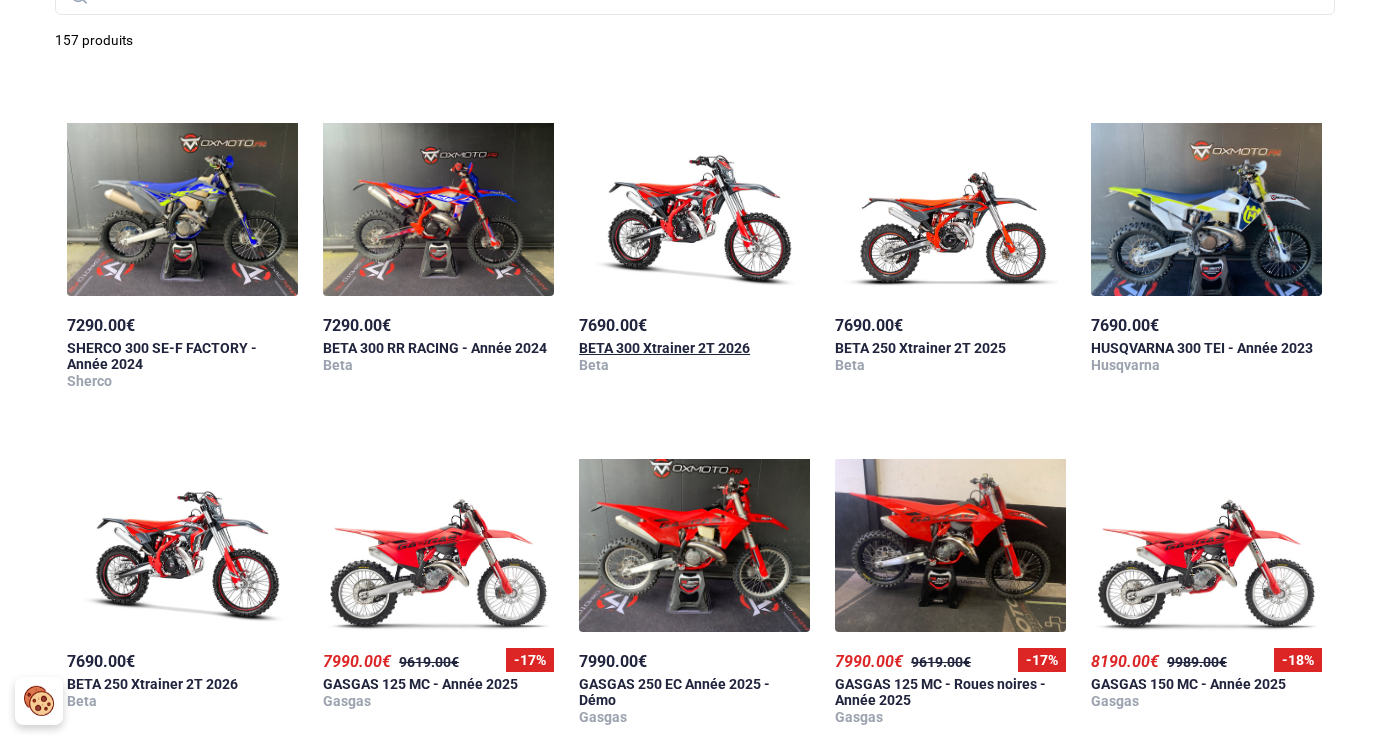 click at bounding box center [694, 196] 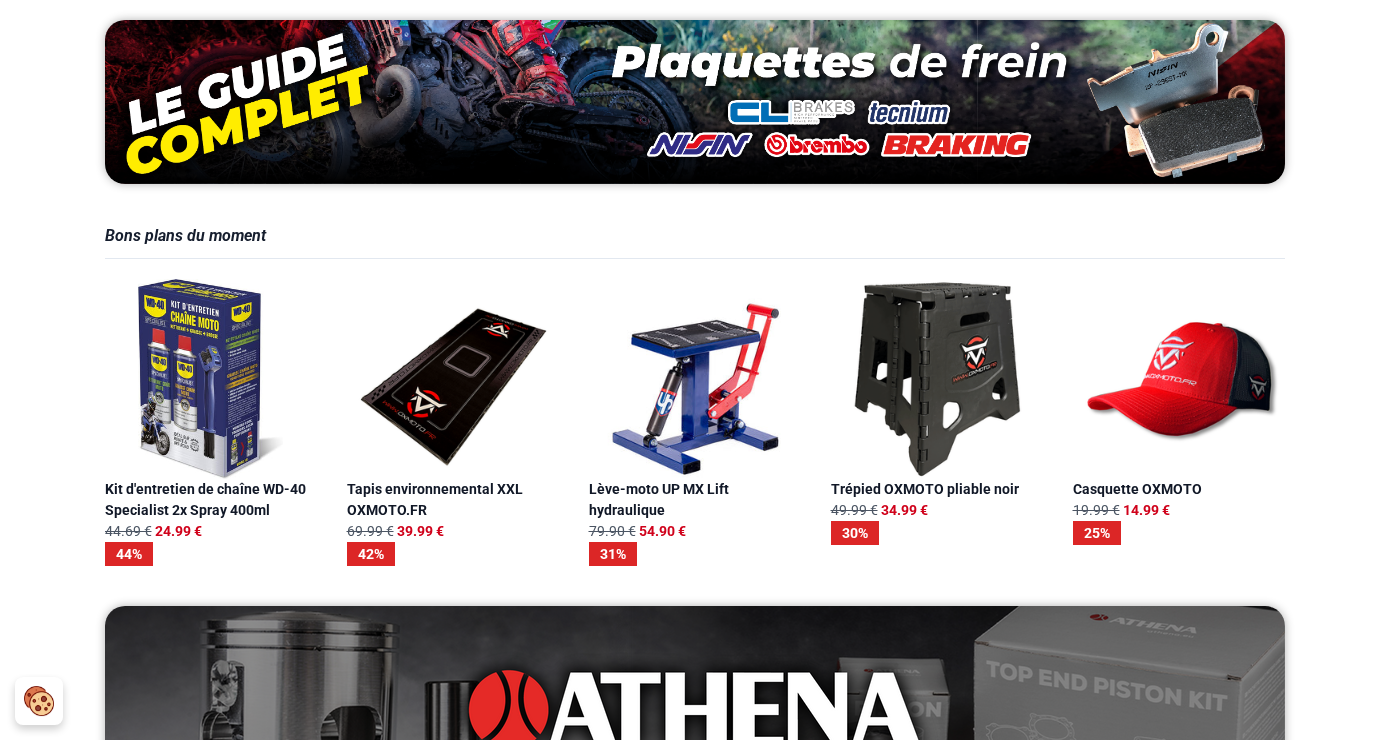 scroll, scrollTop: 1600, scrollLeft: 0, axis: vertical 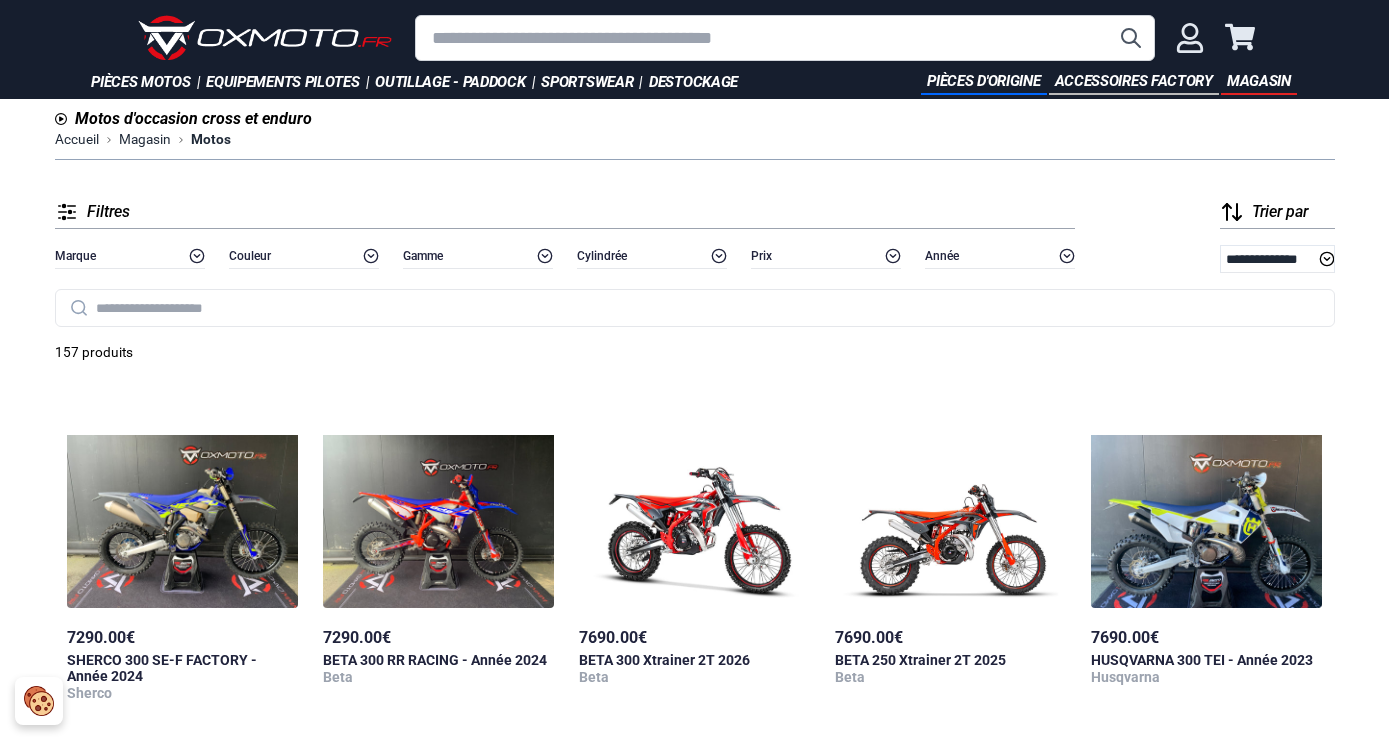 select on "**********" 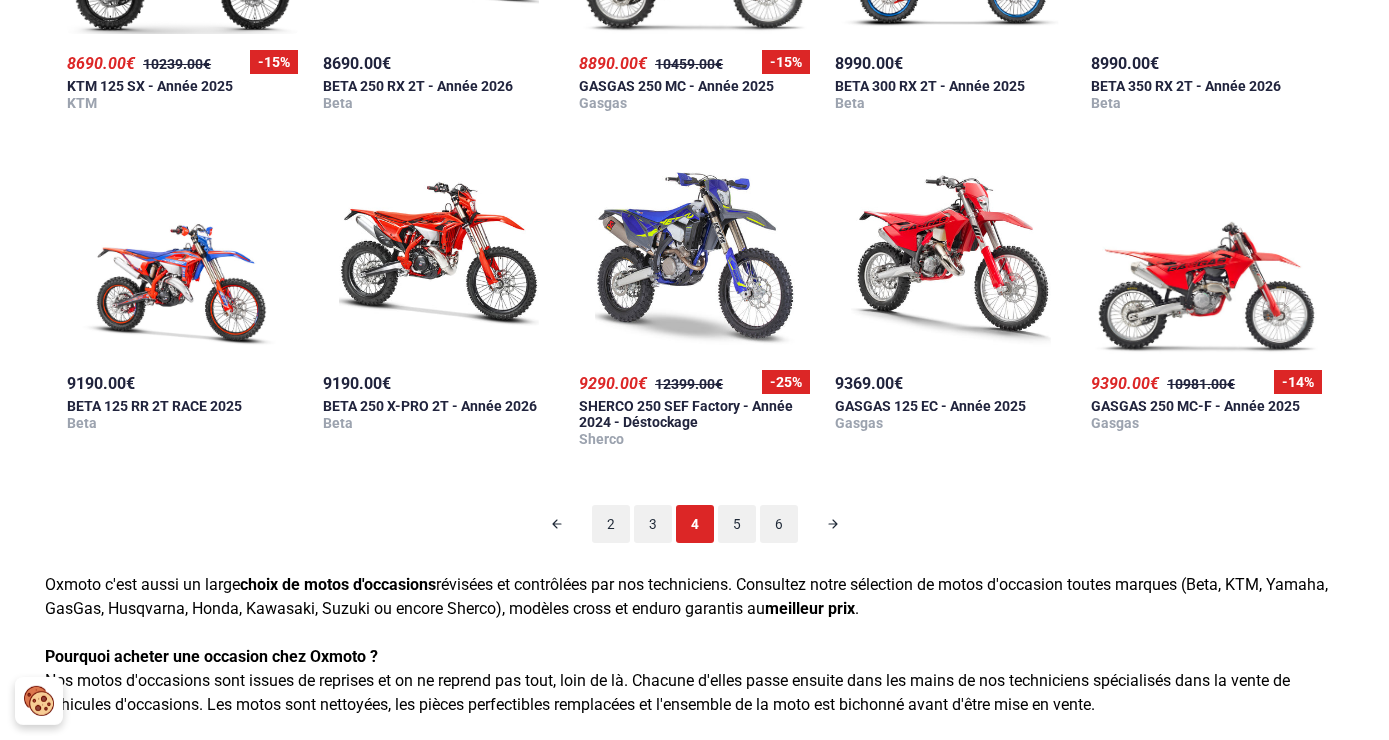 scroll, scrollTop: 1564, scrollLeft: 0, axis: vertical 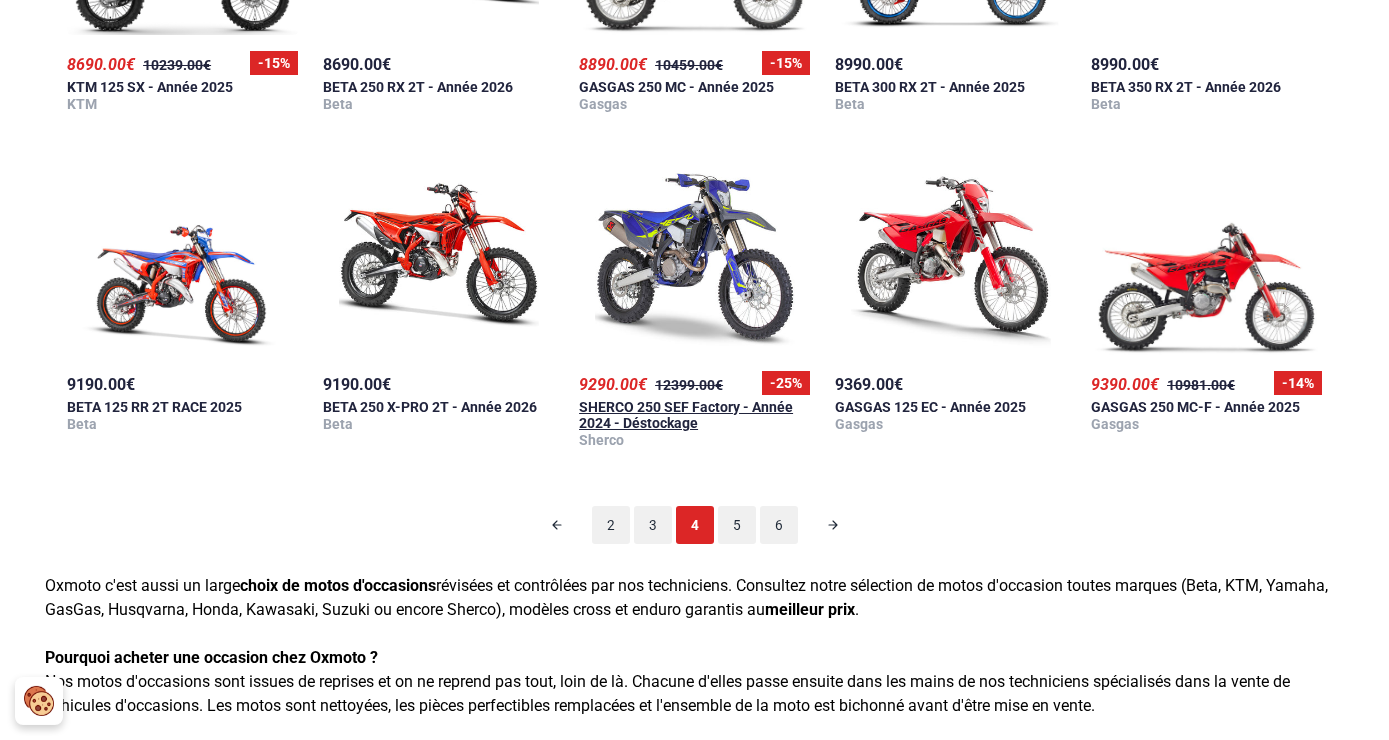 click at bounding box center [695, 255] 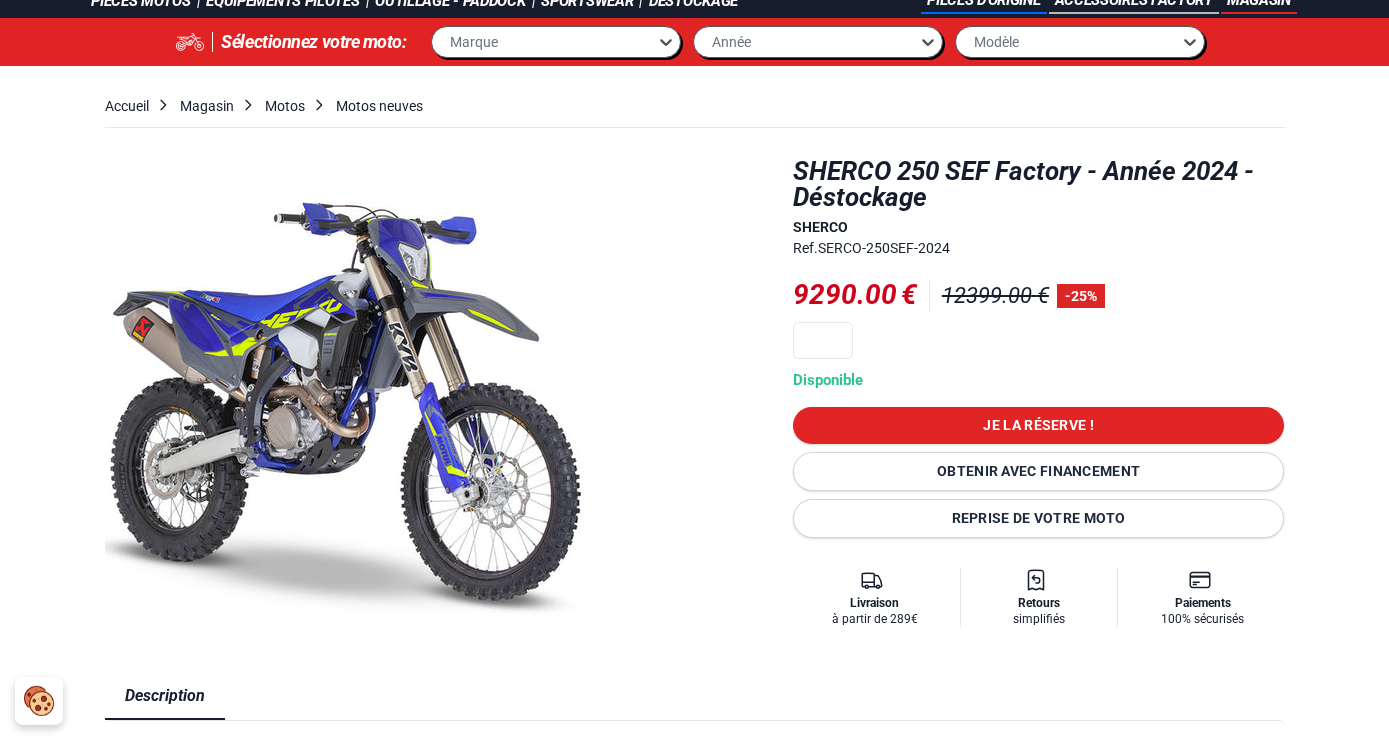 scroll, scrollTop: 46, scrollLeft: 0, axis: vertical 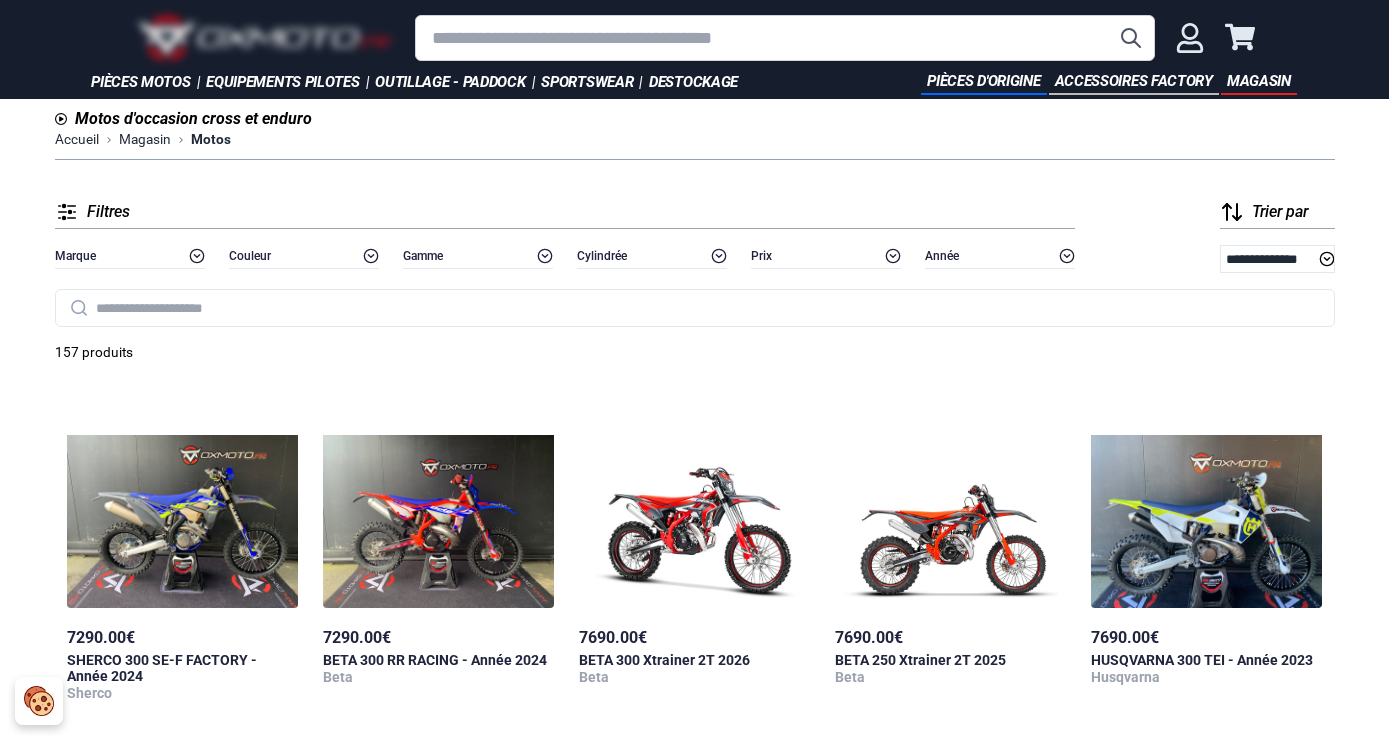 select on "**********" 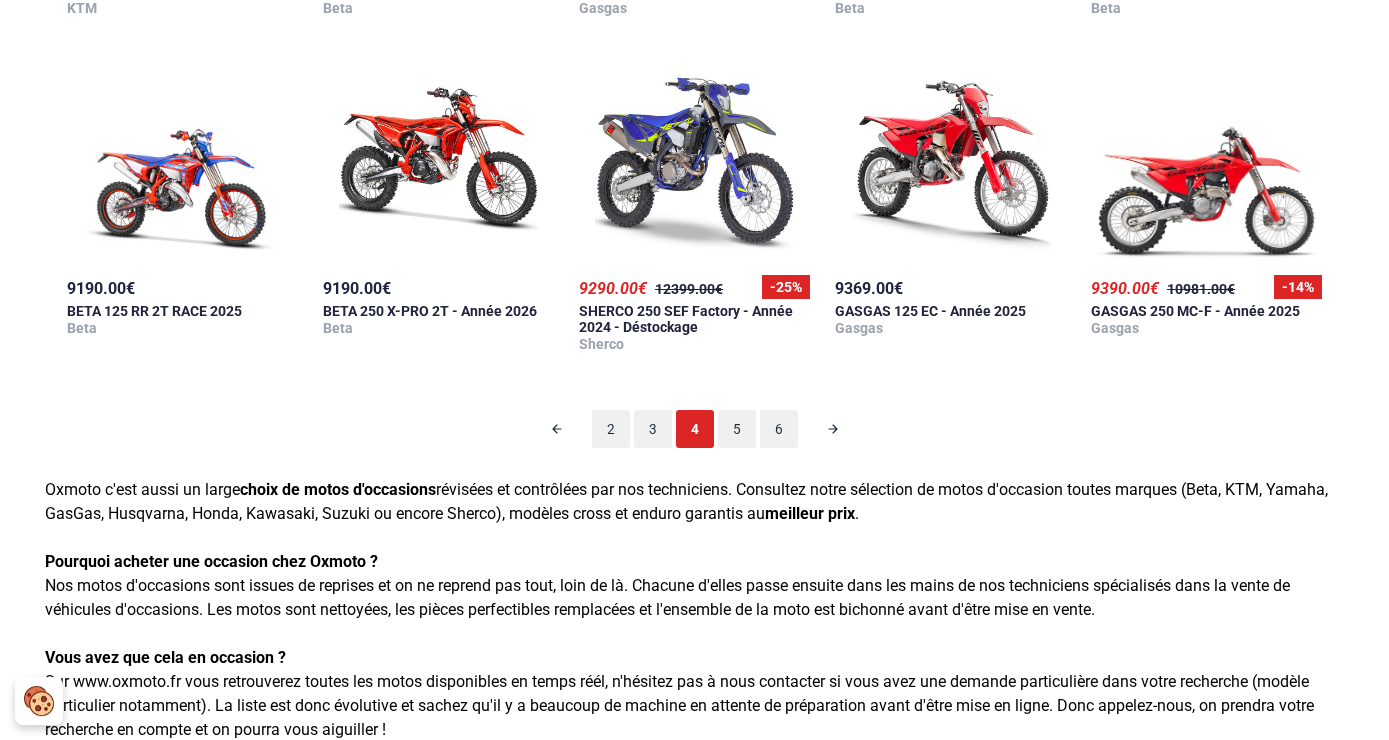 scroll, scrollTop: 1596, scrollLeft: 0, axis: vertical 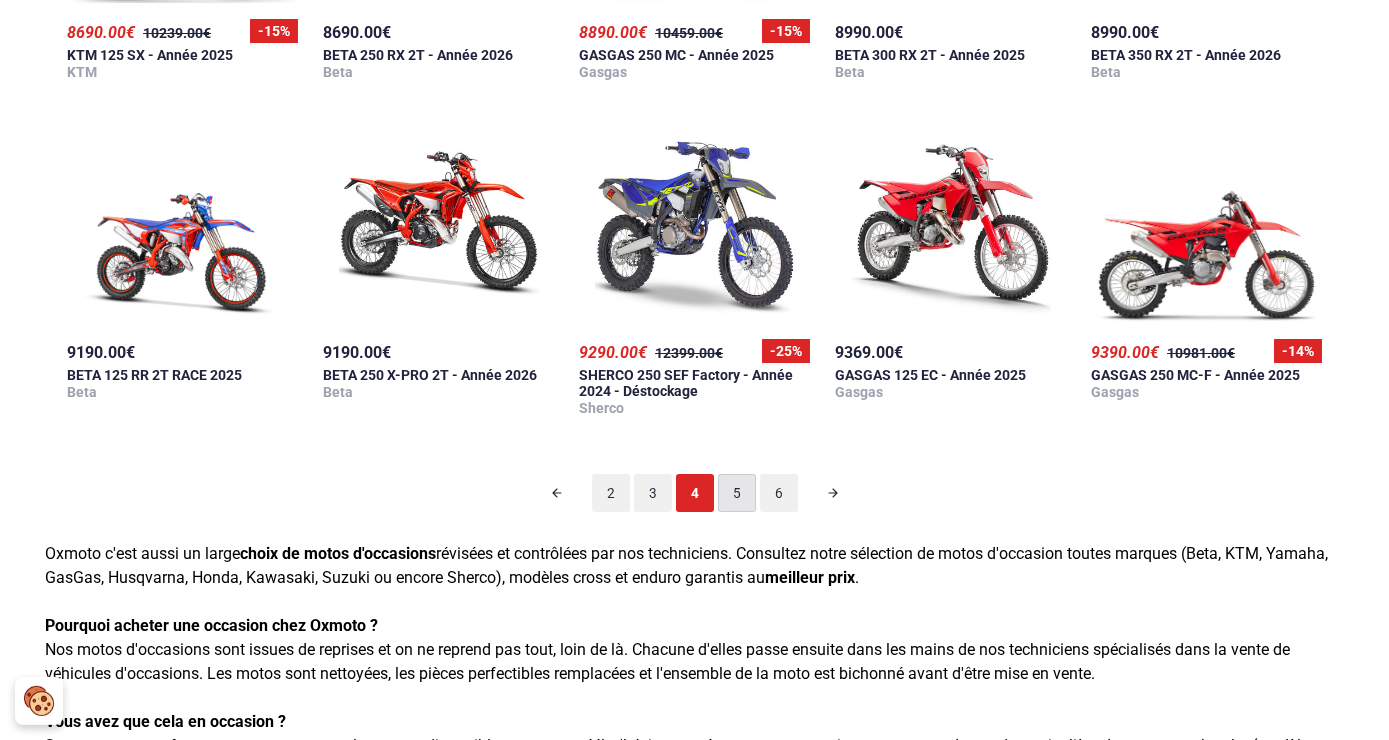 click on "5" at bounding box center (737, 493) 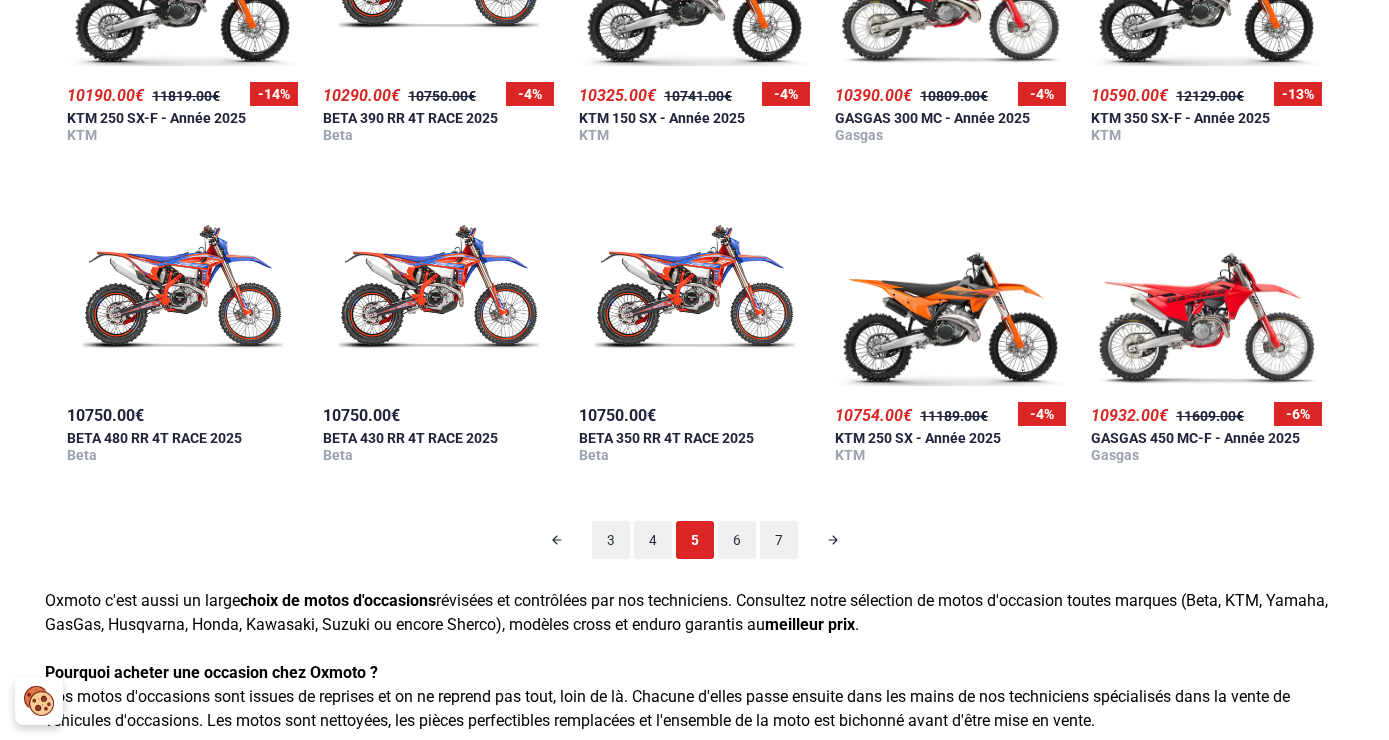 scroll, scrollTop: 1540, scrollLeft: 0, axis: vertical 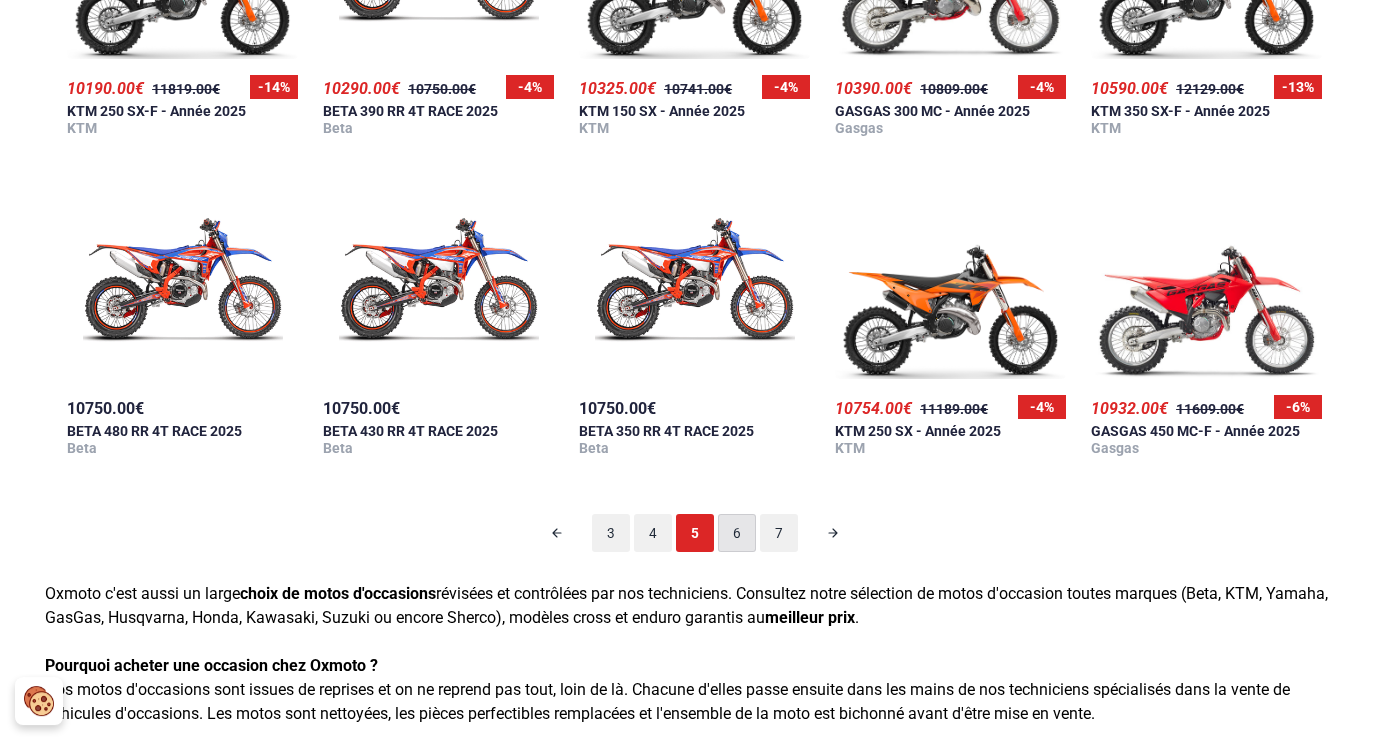 click on "6" at bounding box center (737, 533) 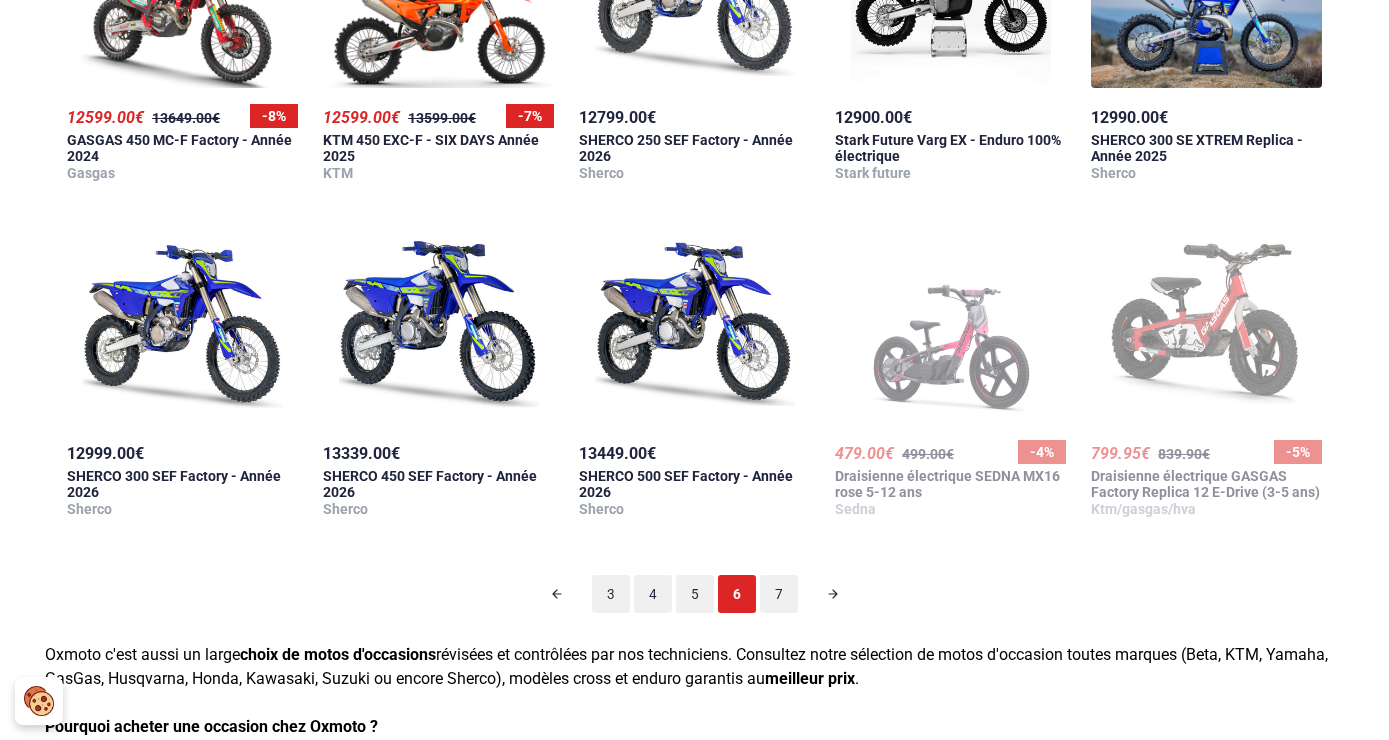 scroll, scrollTop: 1528, scrollLeft: 0, axis: vertical 